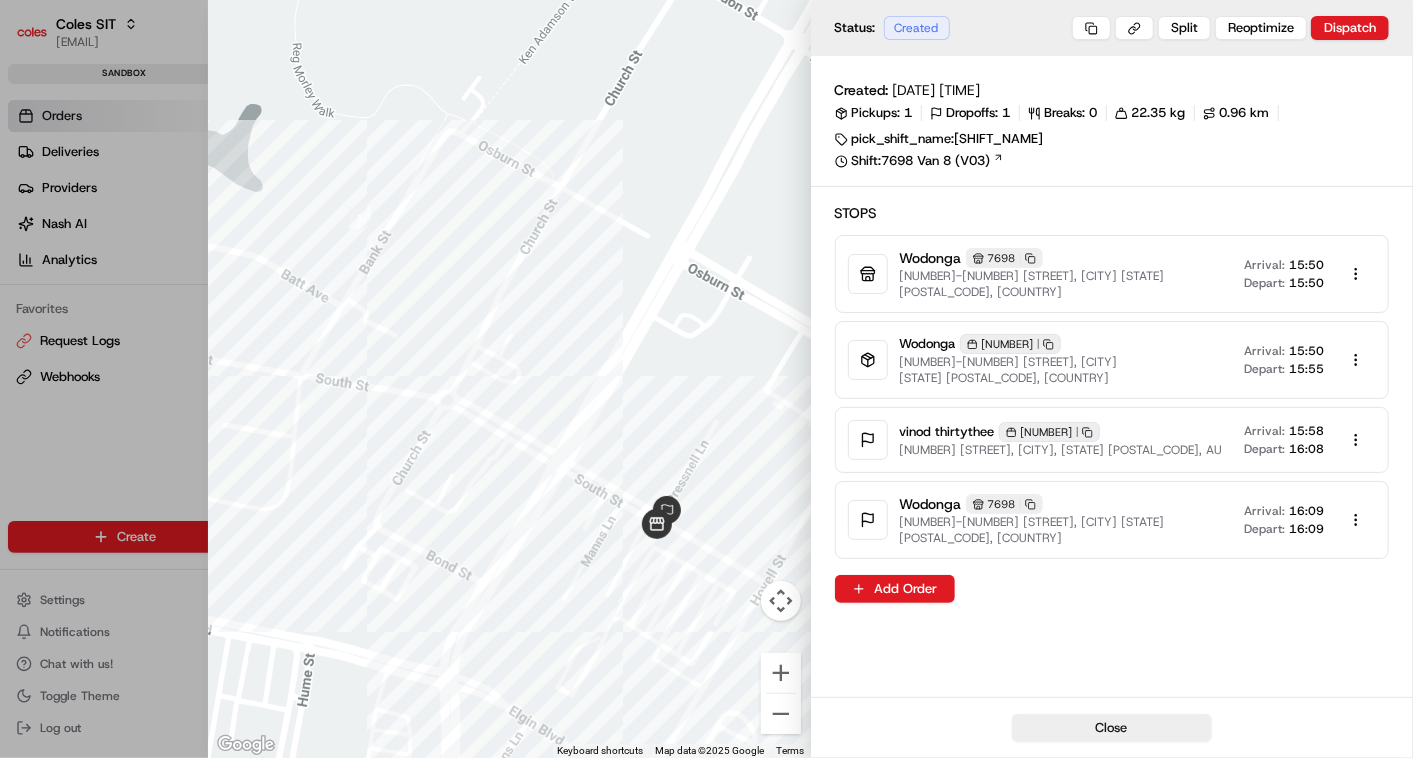 scroll, scrollTop: 0, scrollLeft: 0, axis: both 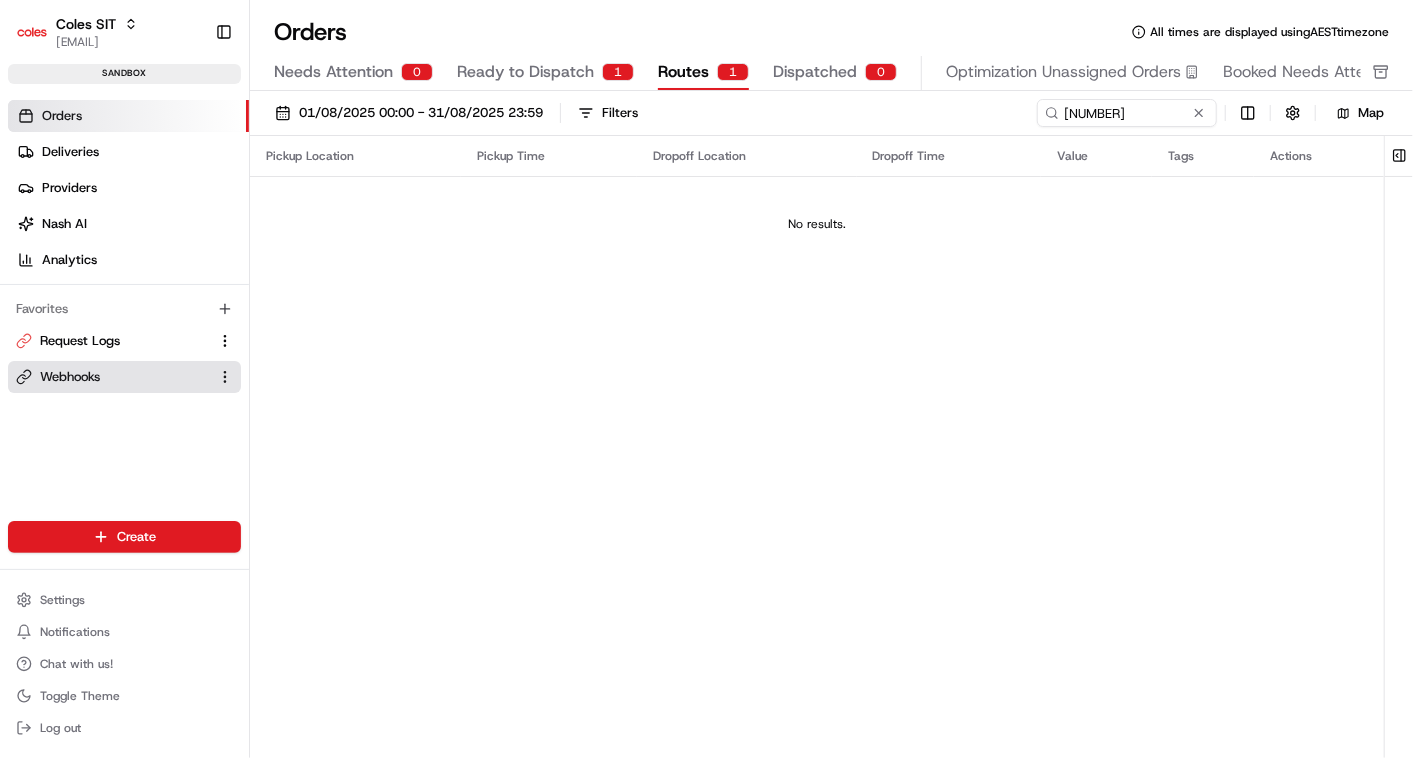 click on "Webhooks" at bounding box center [70, 377] 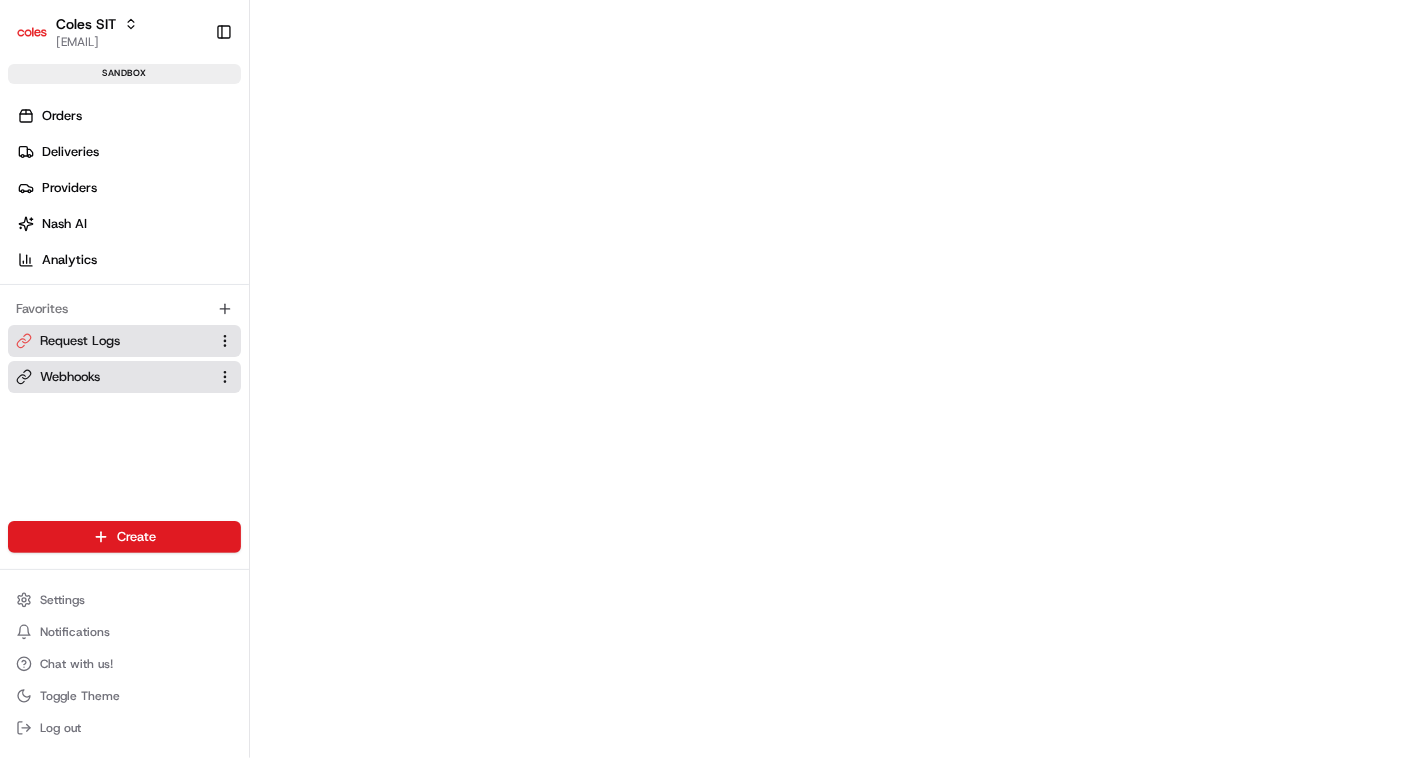 click on "Request Logs" at bounding box center (80, 341) 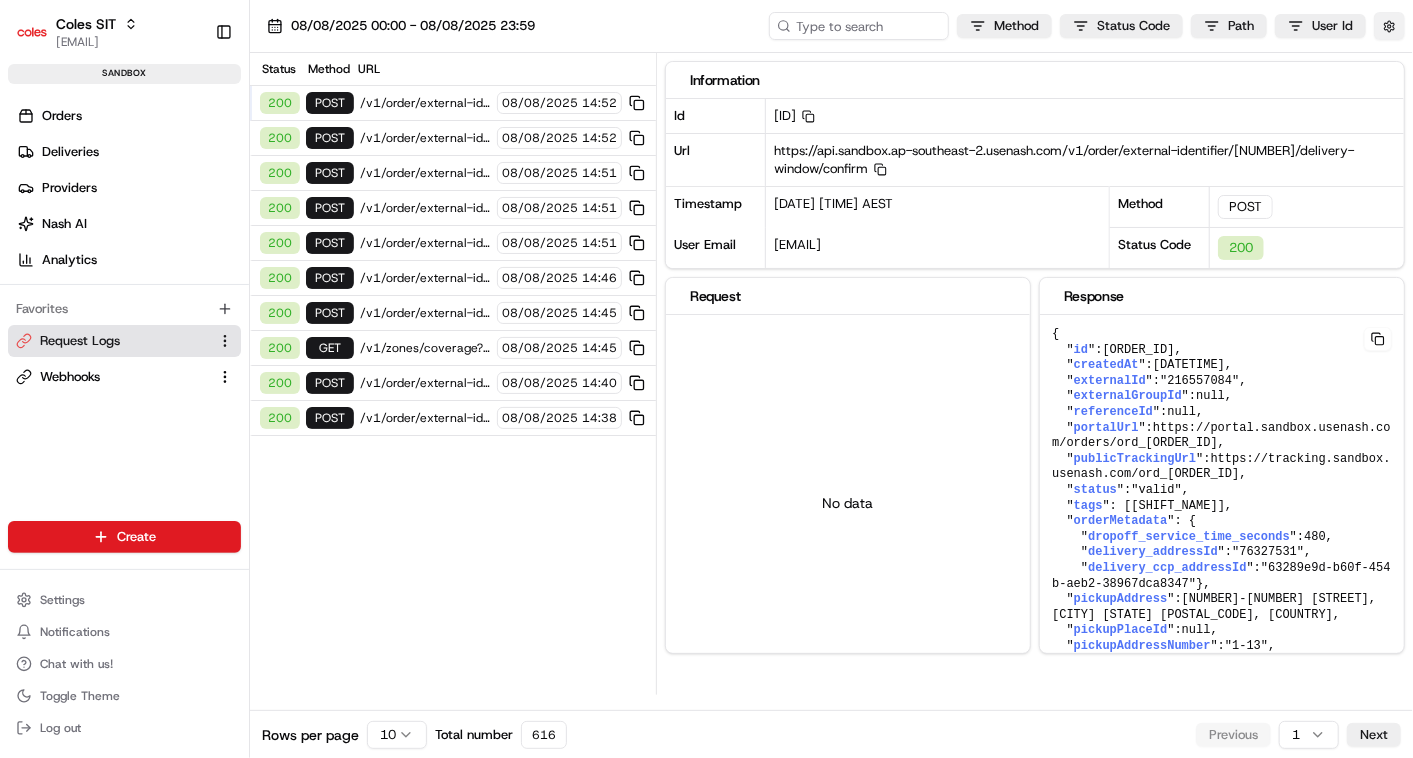 click at bounding box center [1389, 26] 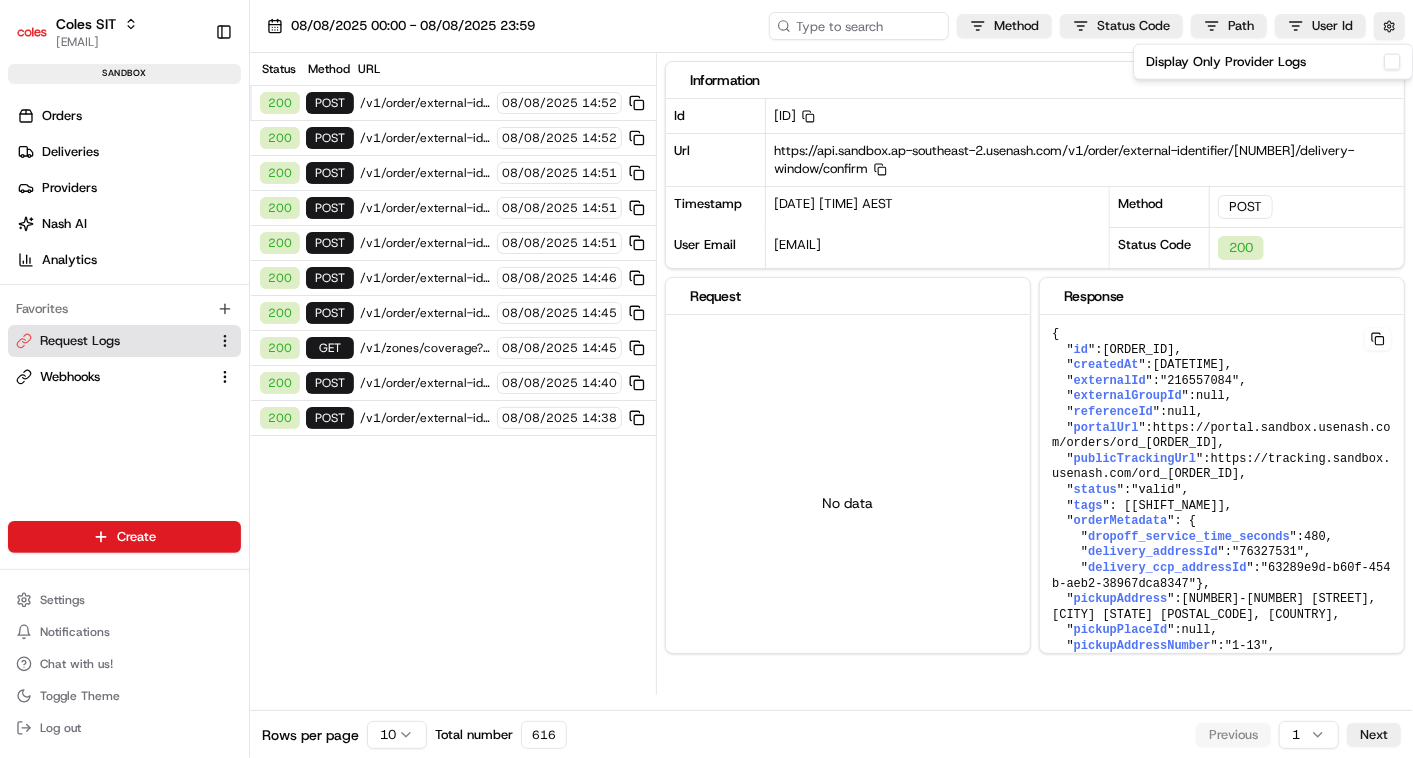 click on "Display Only Provider Logs" at bounding box center (1392, 62) 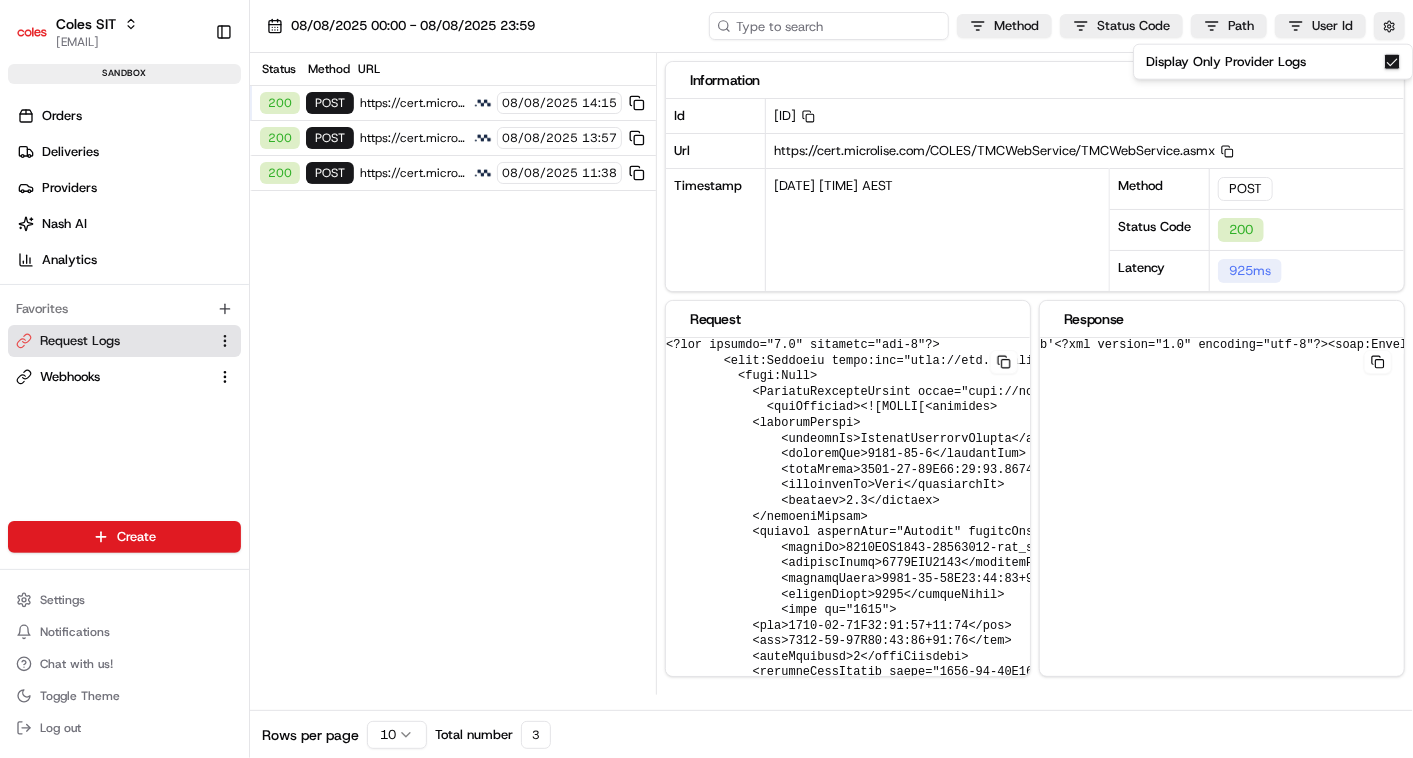 click at bounding box center (829, 26) 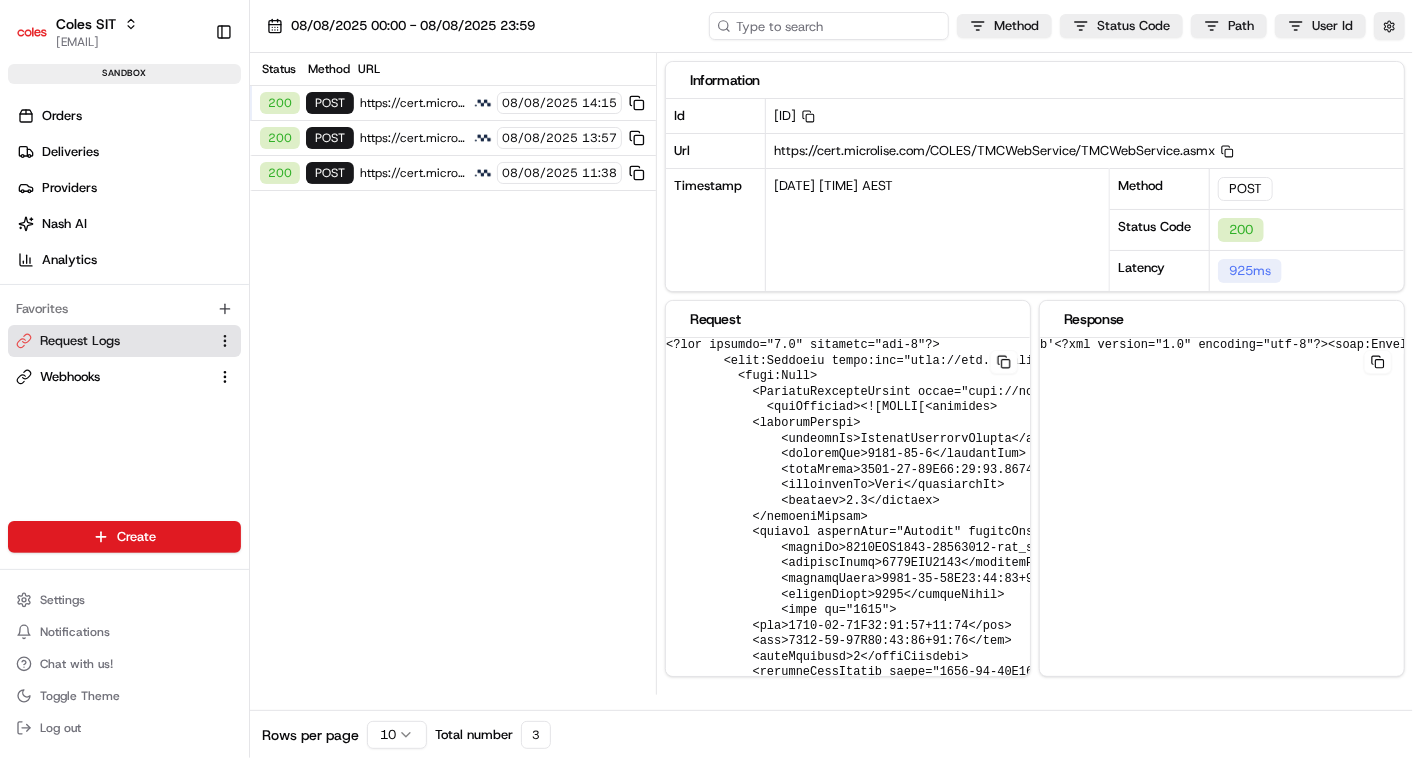paste on "{     "customer": {         "phone1": "[PHONE]",         "phone2": "",         "email1": "[EMAIL]",         "email2": "",         "firstName": "[NAME]",         "lastName": "[LAST]",         "customerId": "[NUMBER]",         "contractId": "[NUMBER]",         "isB2b": false,         "ccpProfileId": "[ID]",         "customerOrderCount": [NUMBER],         "isCustomerSubscribed": true,         "subscriptionIdentifier": "[NUMBER]",         "subscriptionPlanName": "Coles Plus"     },     "customerShipping": {         "phone1": "[PHONE]",         "phone2": "",         "email1": "[EMAIL]",         "email2": "",         "firstName": "[NAME]",         "lastName": "[LAST]",         "address": {             "id": "[NUMBER]",             "addressLine1": "[NUMBER] [STREET]",             "addressLine2": "",             "addressLine3": "",             "city": "[CITY]",             "state": "[STATE]",             "country": "AU",             "postalCode": "[POSTAL_CODE]"        ...}" 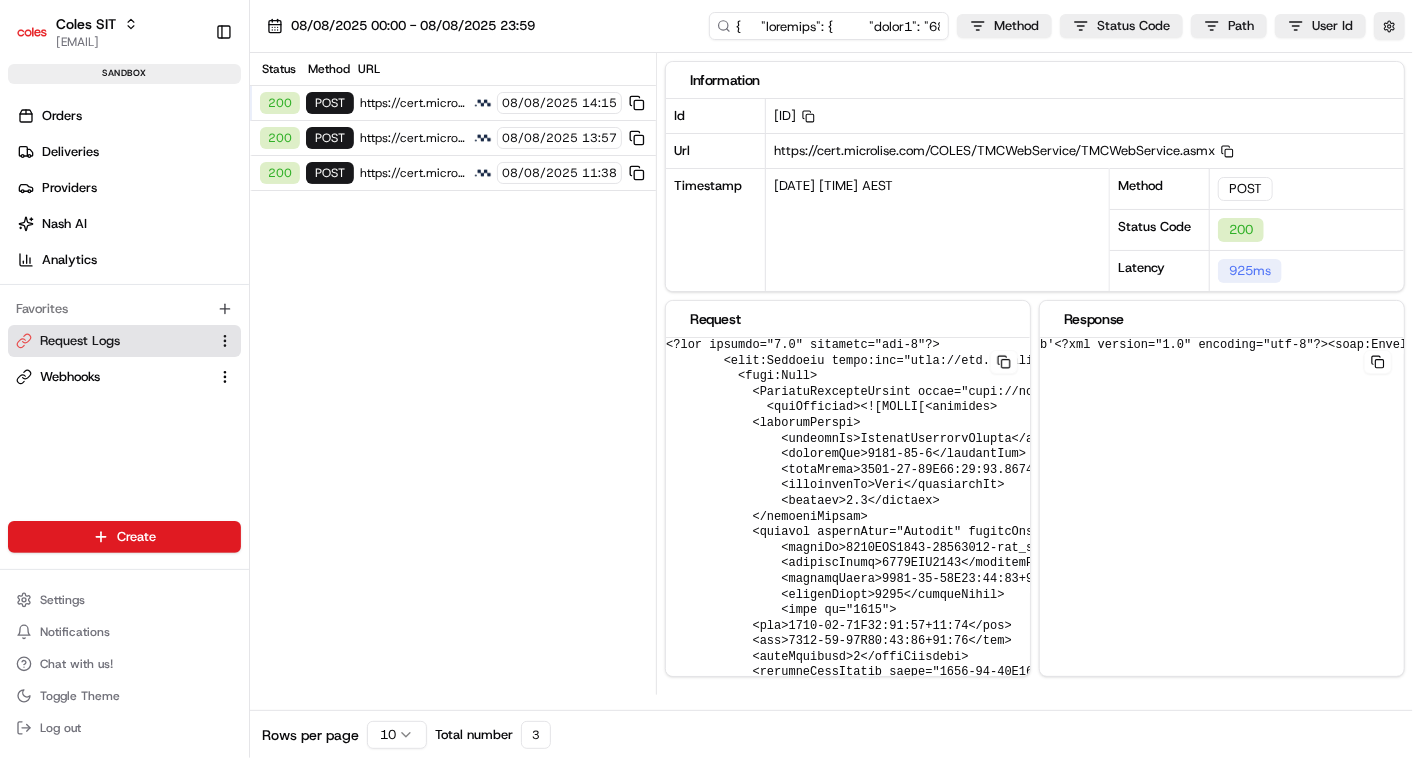 scroll, scrollTop: 0, scrollLeft: 87152, axis: horizontal 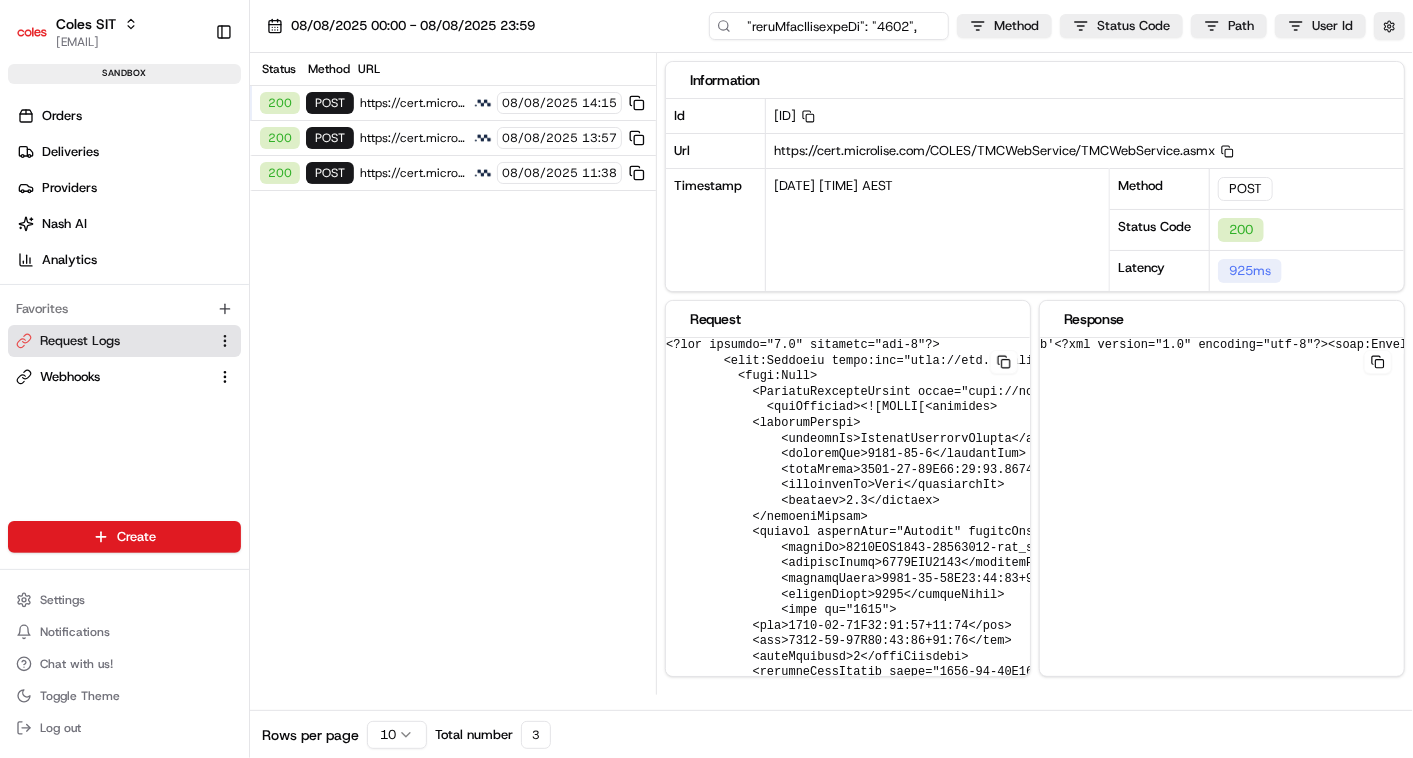 type on "{     "customer": {         "phone1": "[PHONE]",         "phone2": "",         "email1": "[EMAIL]",         "email2": "",         "firstName": "[NAME]",         "lastName": "[LAST]",         "customerId": "[NUMBER]",         "contractId": "[NUMBER]",         "isB2b": false,         "ccpProfileId": "[ID]",         "customerOrderCount": [NUMBER],         "isCustomerSubscribed": true,         "subscriptionIdentifier": "[NUMBER]",         "subscriptionPlanName": "Coles Plus"     },     "customerShipping": {         "phone1": "[PHONE]",         "phone2": "",         "email1": "[EMAIL]",         "email2": "",         "firstName": "[NAME]",         "lastName": "[LAST]",         "address": {             "id": "[NUMBER]",             "addressLine1": "[NUMBER] [STREET]",             "addressLine2": "",             "addressLine3": "",             "city": "[CITY]",             "state": "[STATE]",             "country": "AU",             "postalCode": "[POSTAL_CODE]"        ...}" 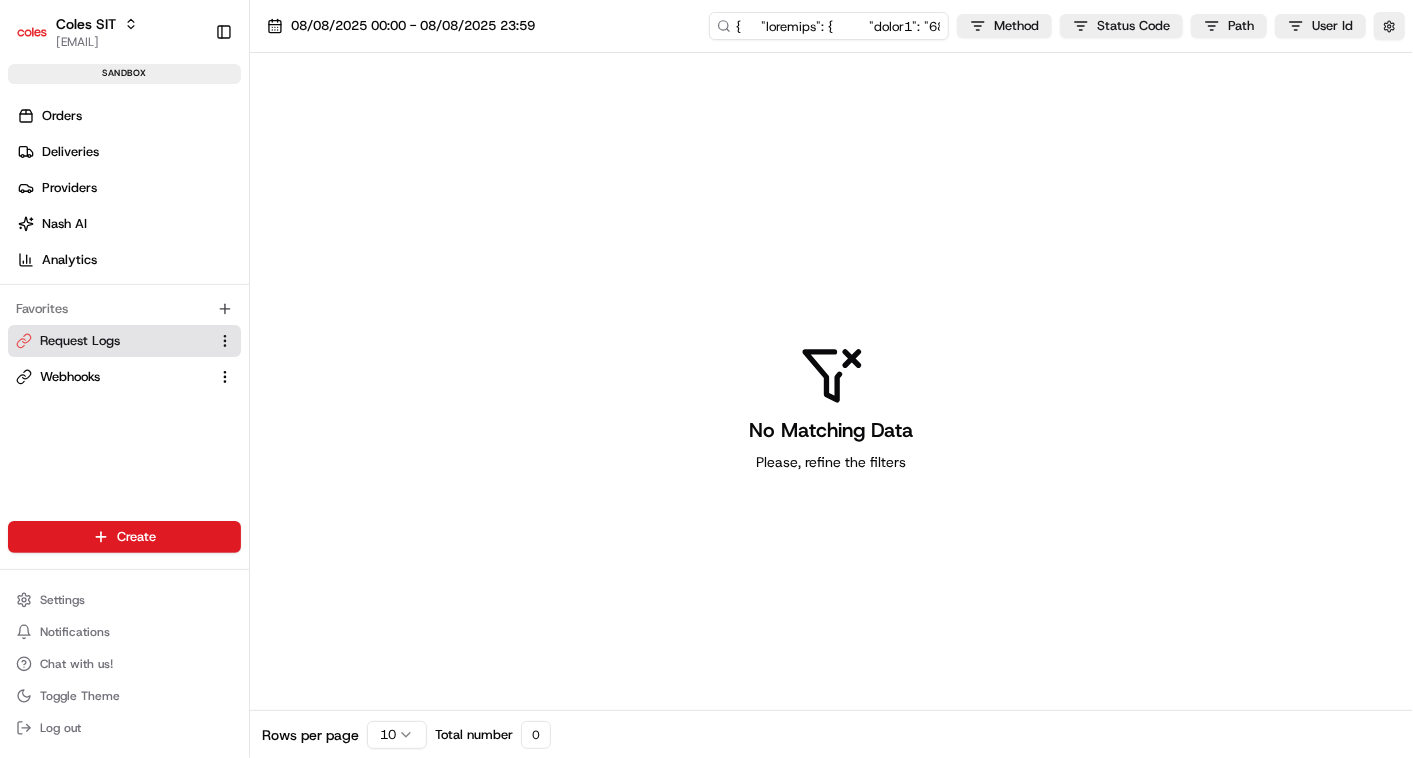click at bounding box center [829, 26] 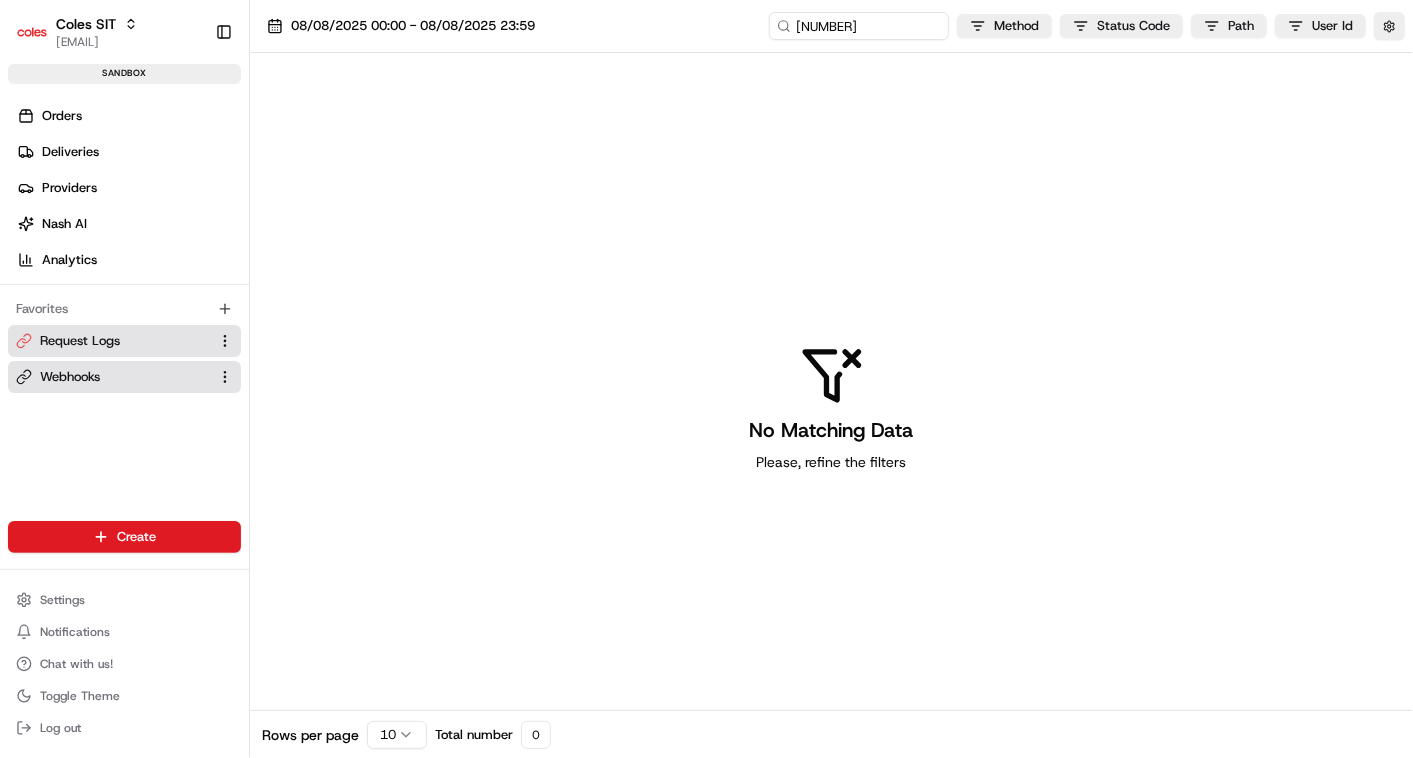click on "Webhooks" at bounding box center [124, 377] 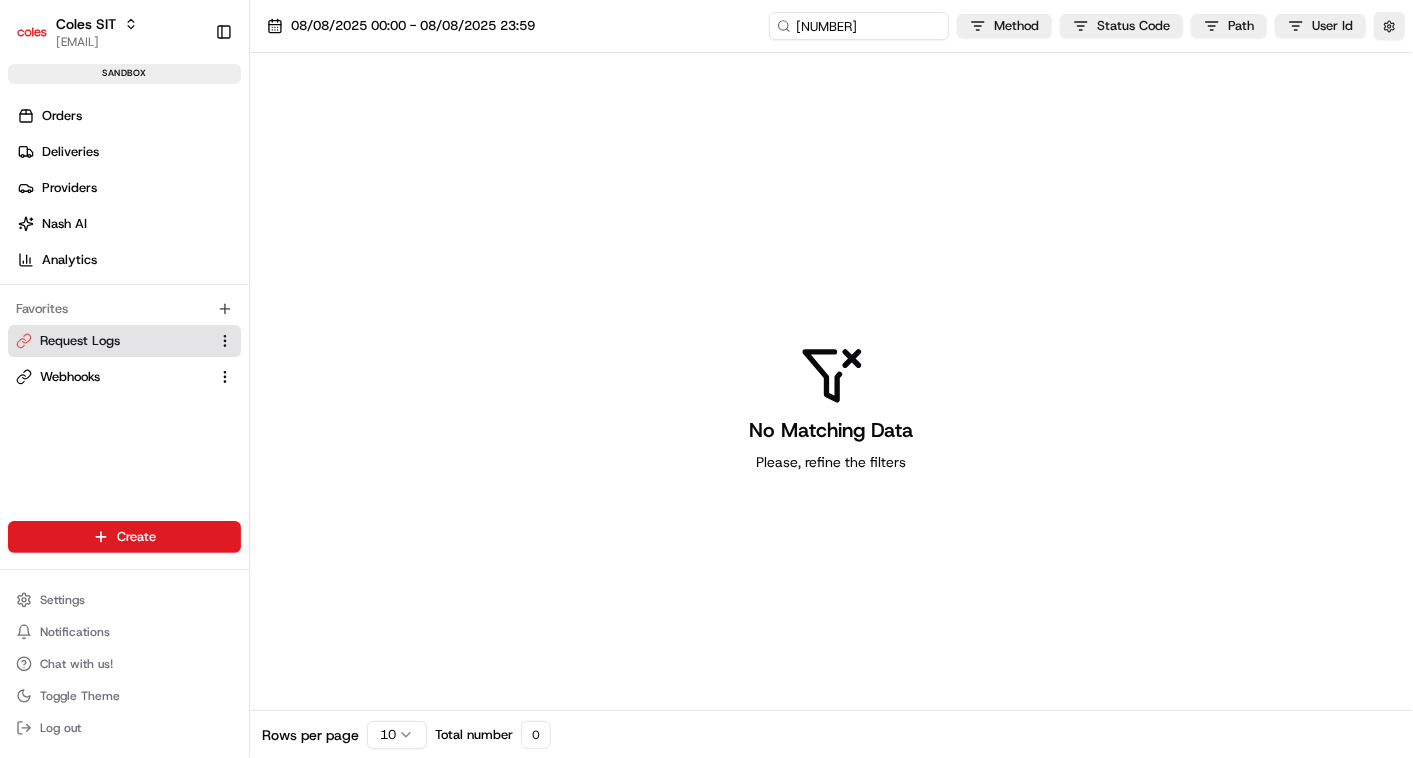 click on "Request Logs" at bounding box center (80, 341) 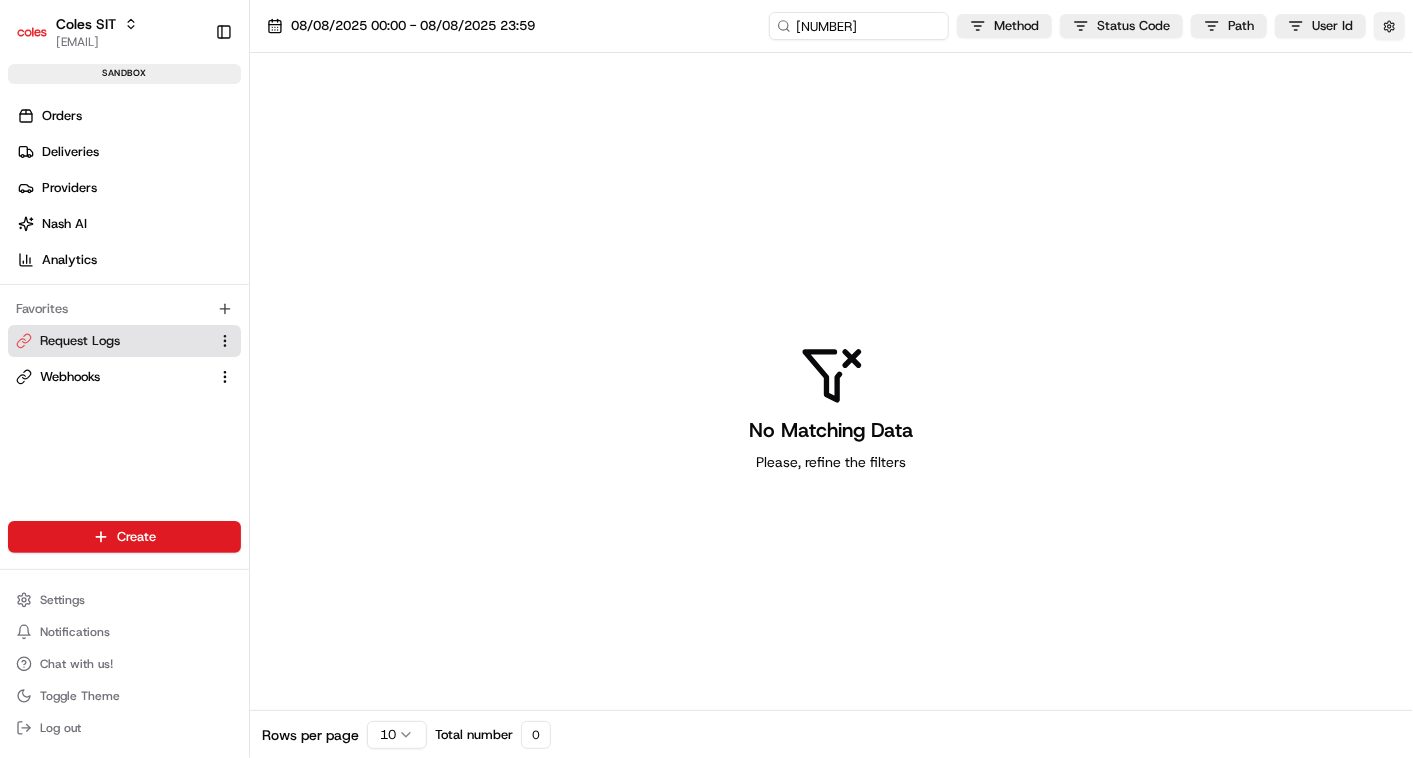 click at bounding box center (1389, 26) 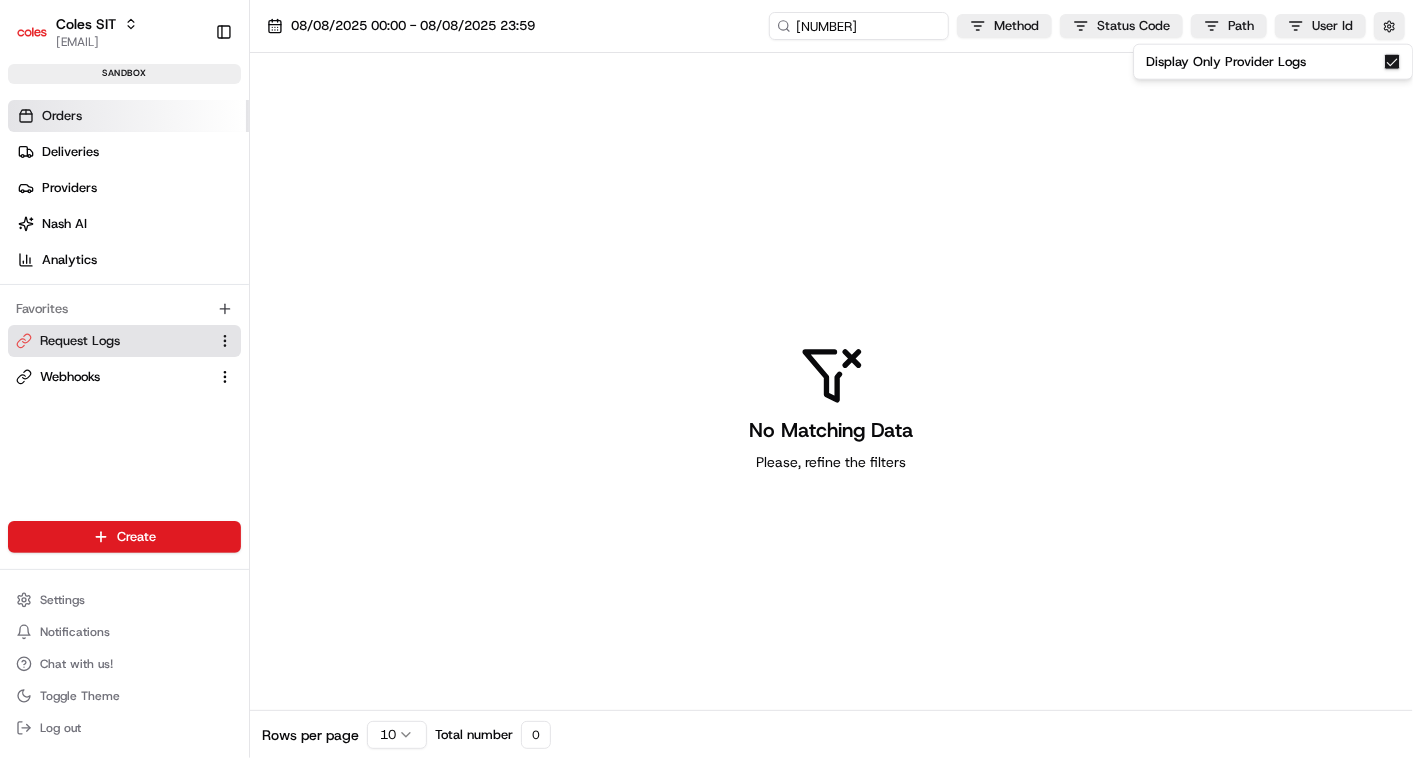 click on "Orders" at bounding box center [62, 116] 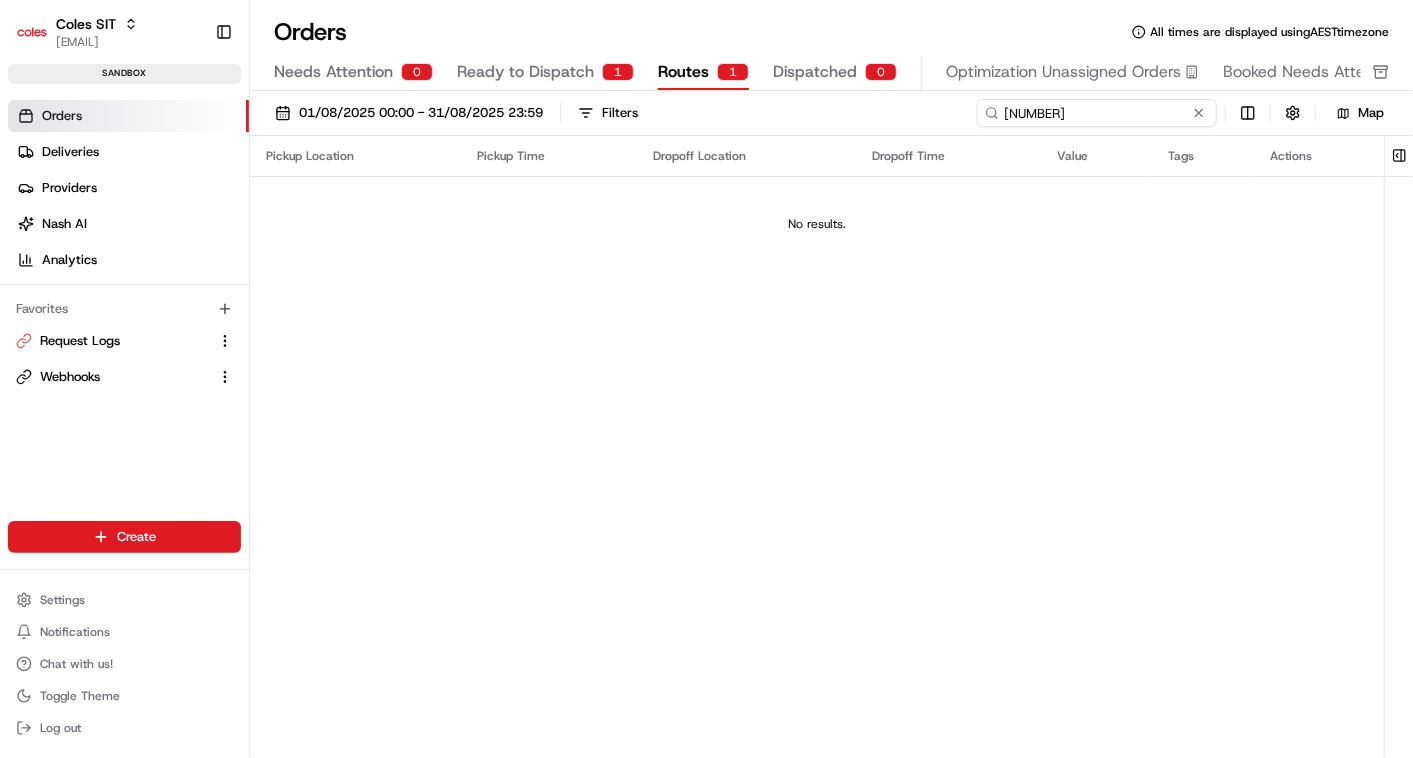 click on "[NUMBER]" at bounding box center [1097, 113] 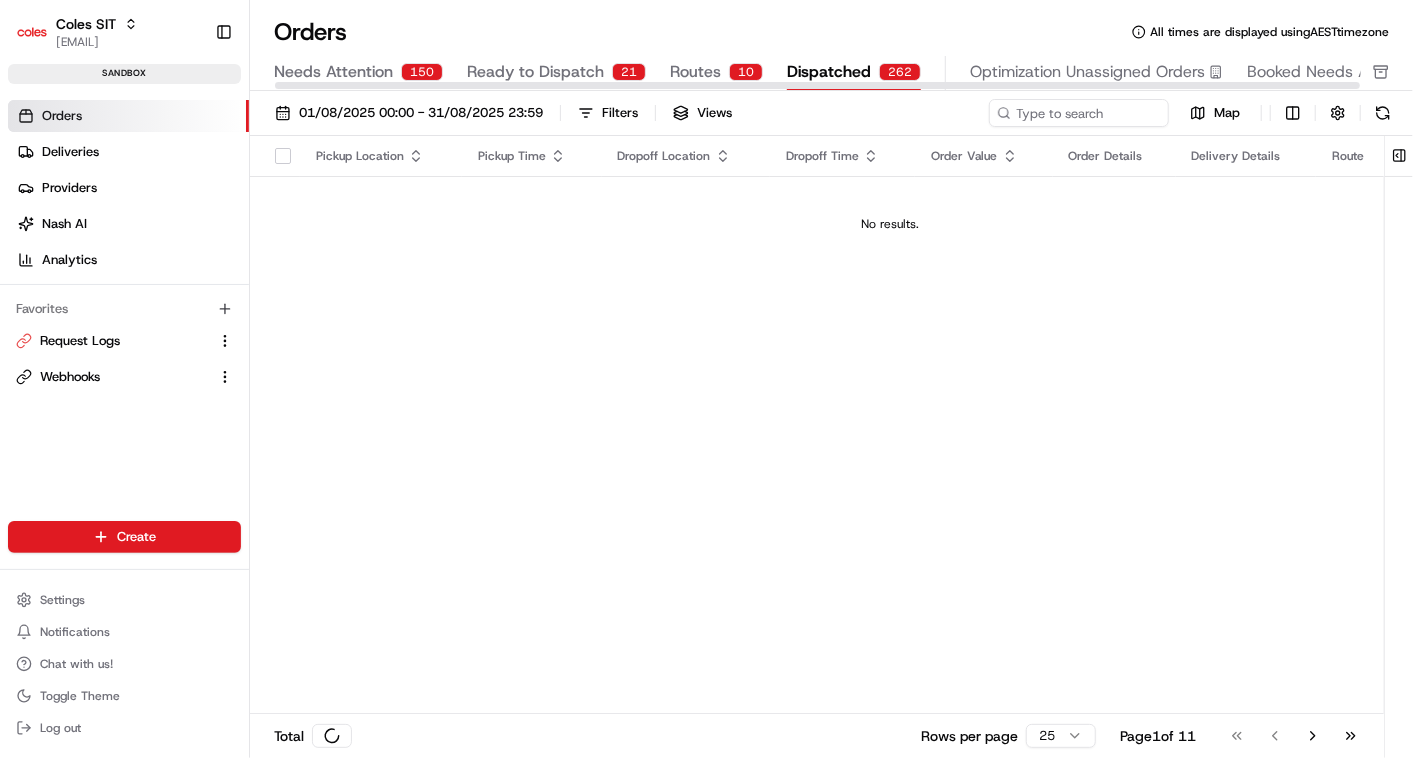 click on "Dispatched" at bounding box center [829, 72] 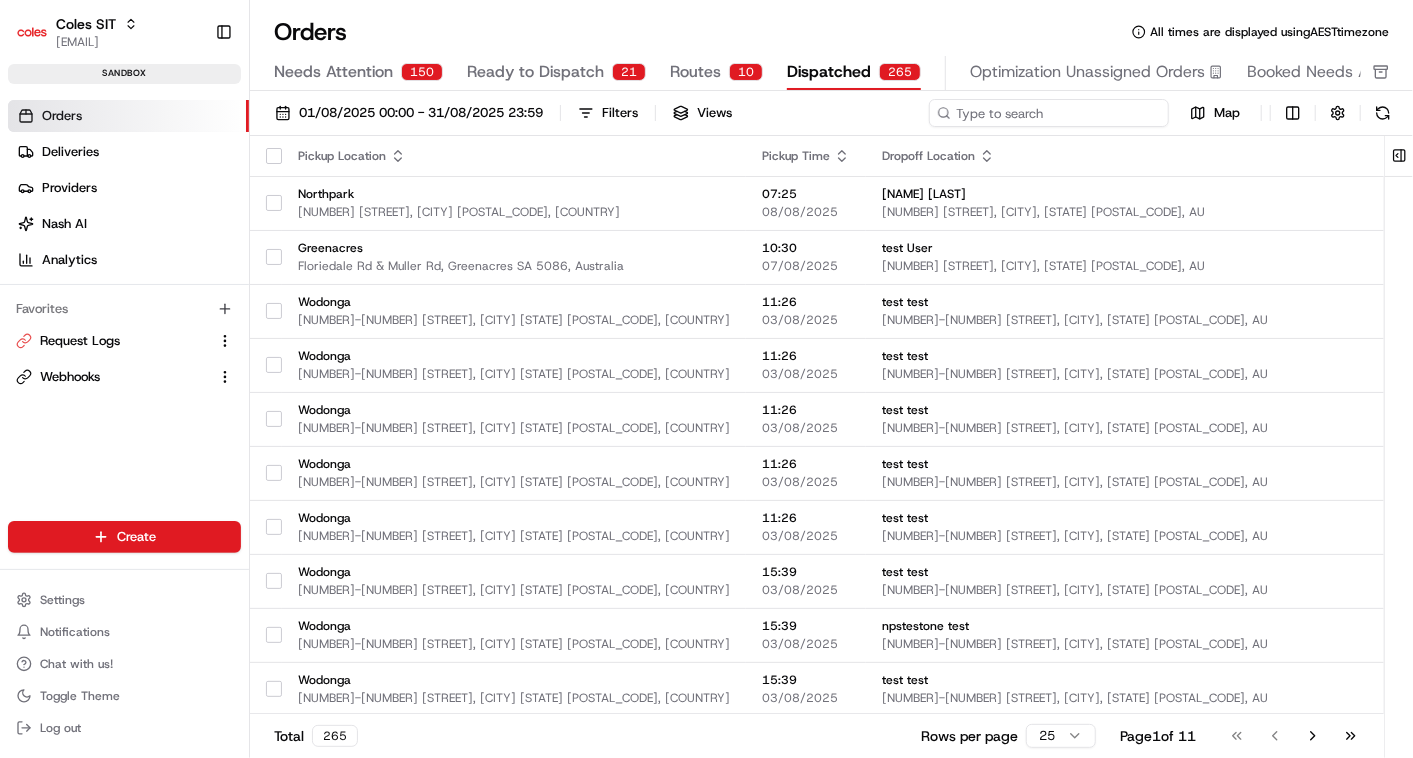 click at bounding box center (1049, 113) 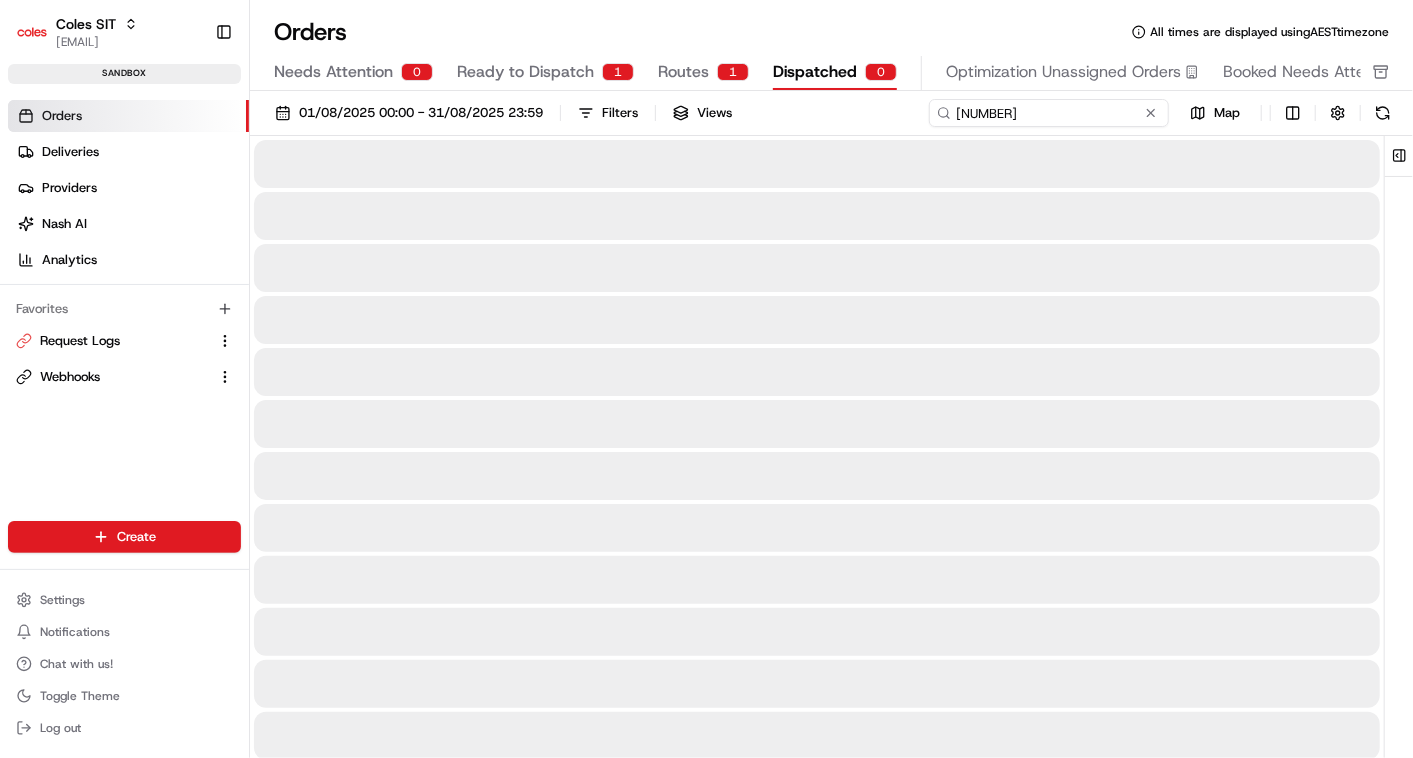 type on "[NUMBER]" 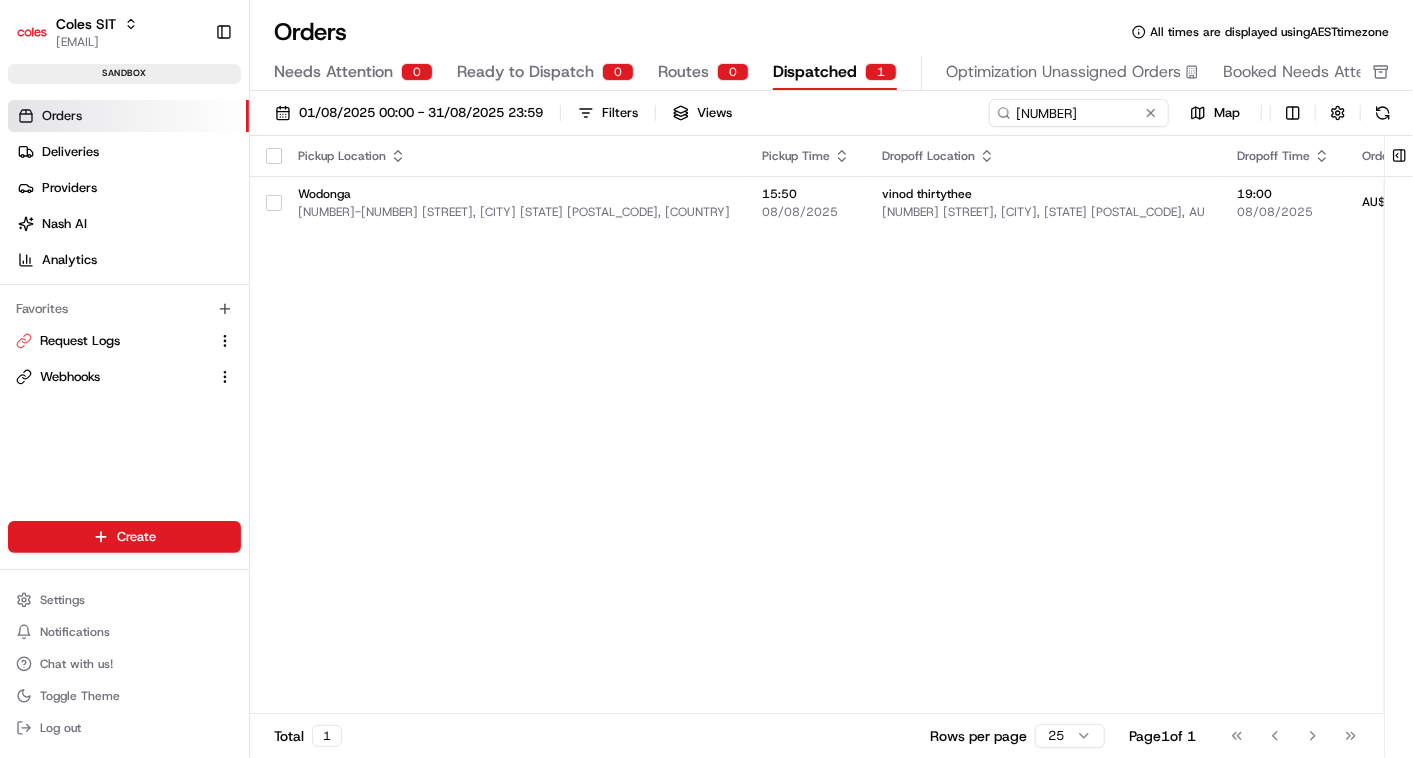 click on "Pickup Location Pickup Time Dropoff Location Dropoff Time Order Value Order Details Delivery Details Route Actions [CITY] [NUMBER]-[NUMBER] [STREET], [CITY] [STATE] [POSTAL_CODE], [COUNTRY] [TIME] [DATE] [NAME] [LAST] [NUMBER] [STREET], [CITY], [STATE] [POSTAL_CODE], AU [TIME] [DATE] AU$[PRICE] [NUMBER]   items [WEIGHT] View Job View Route" at bounding box center (1093, 425) 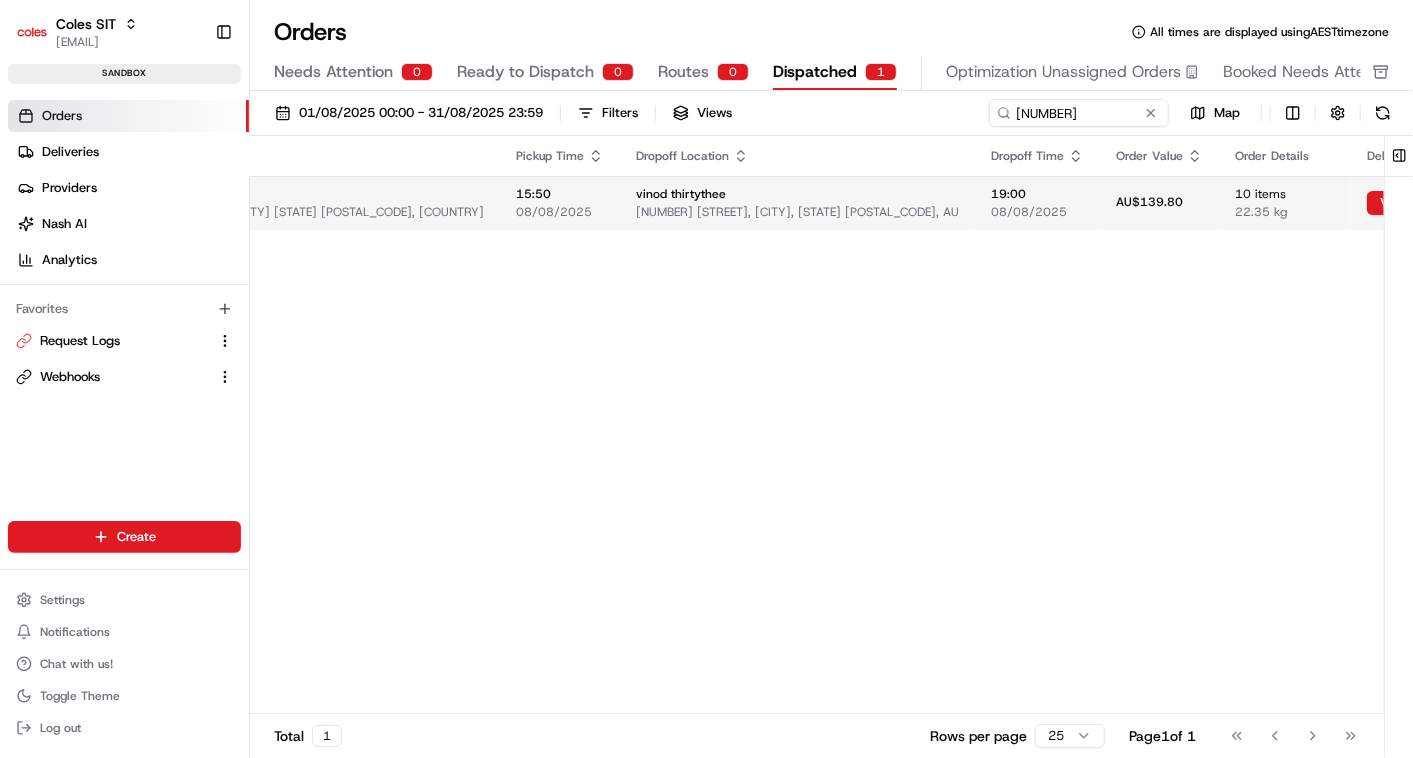 click on "08/08/2025" at bounding box center (1037, 212) 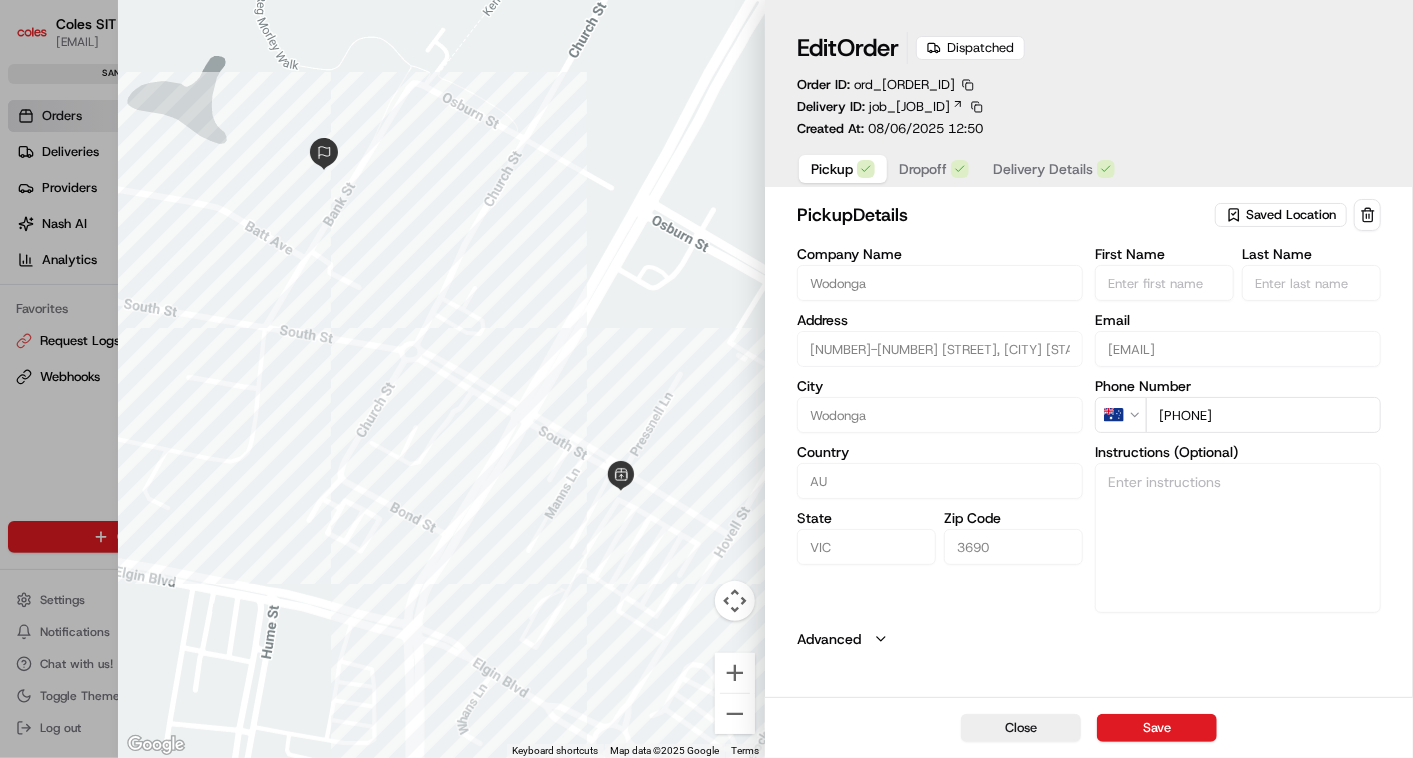 type 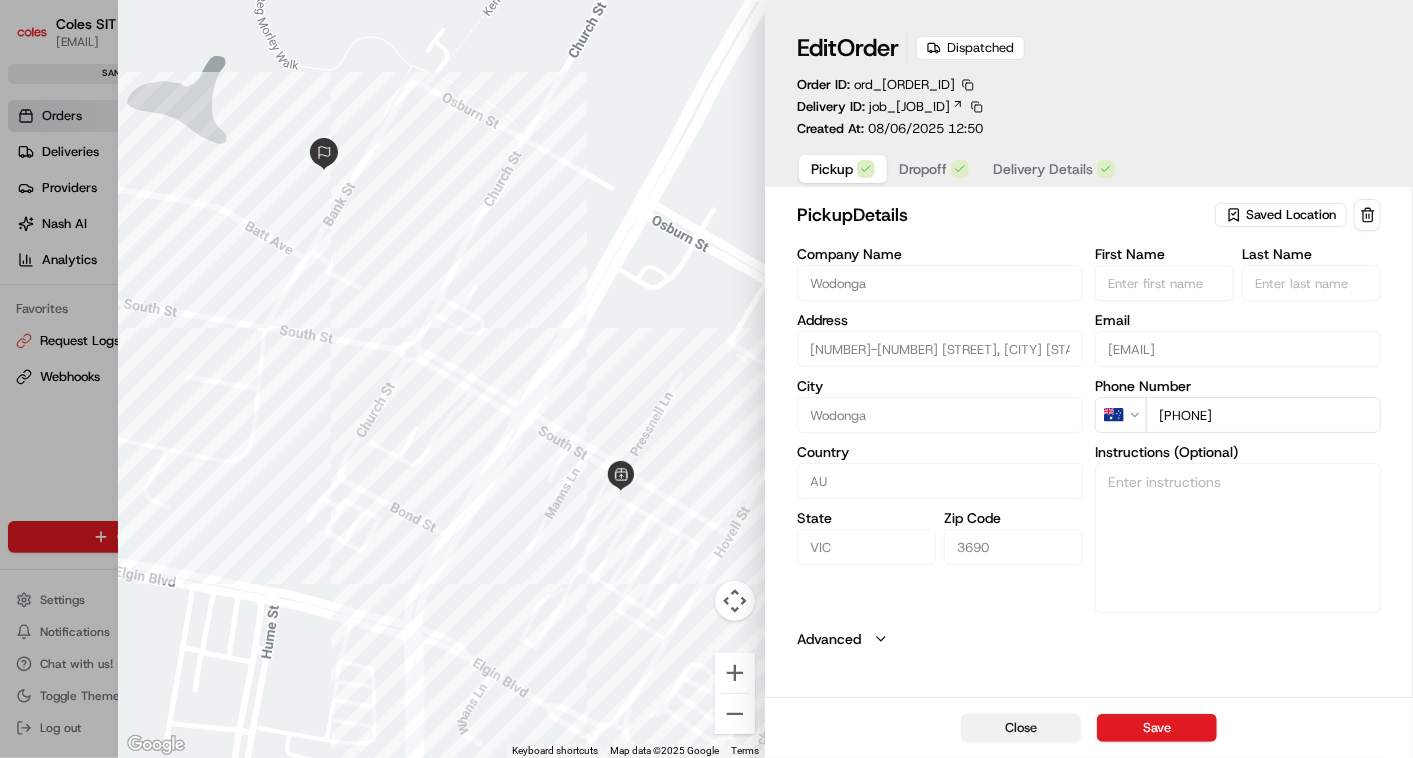 click on "Close" at bounding box center [1021, 728] 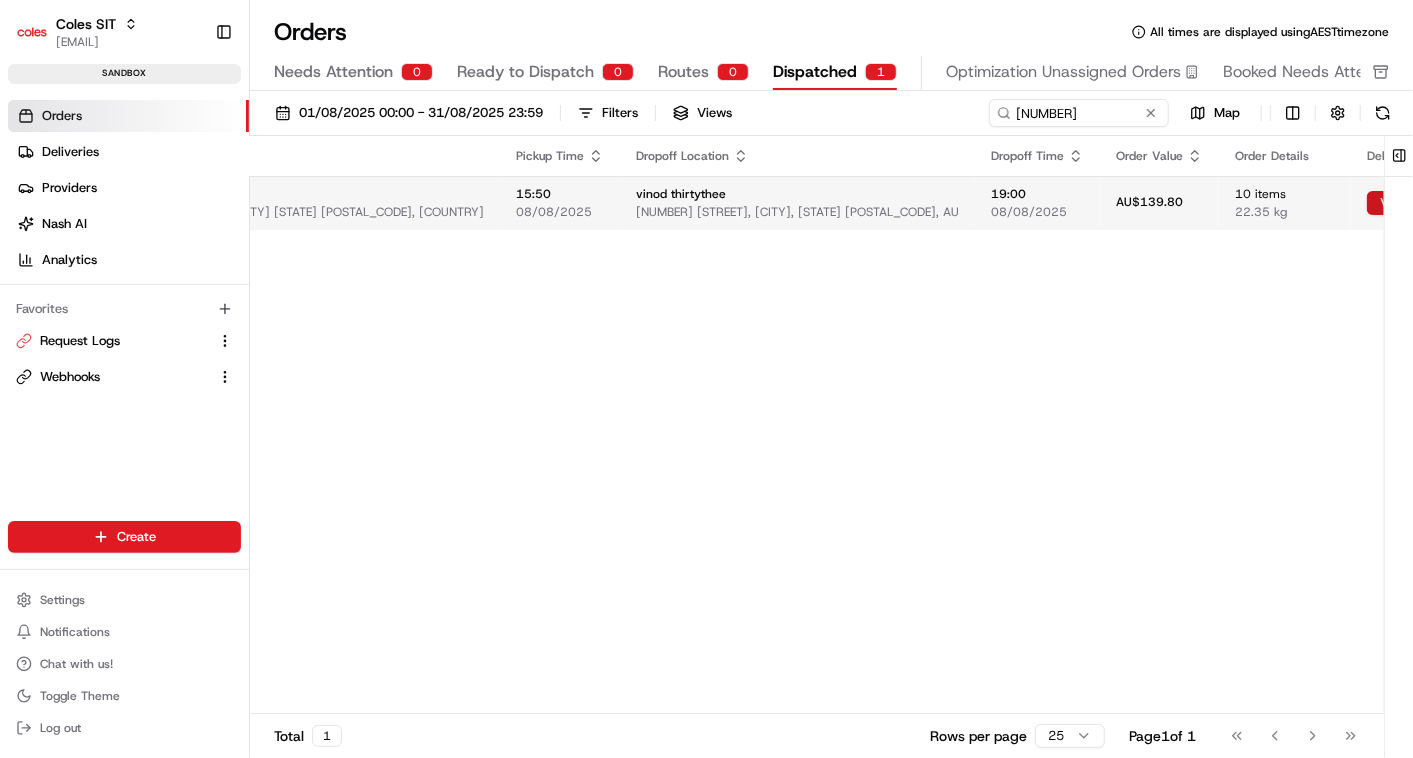click on "View Job" at bounding box center [1414, 203] 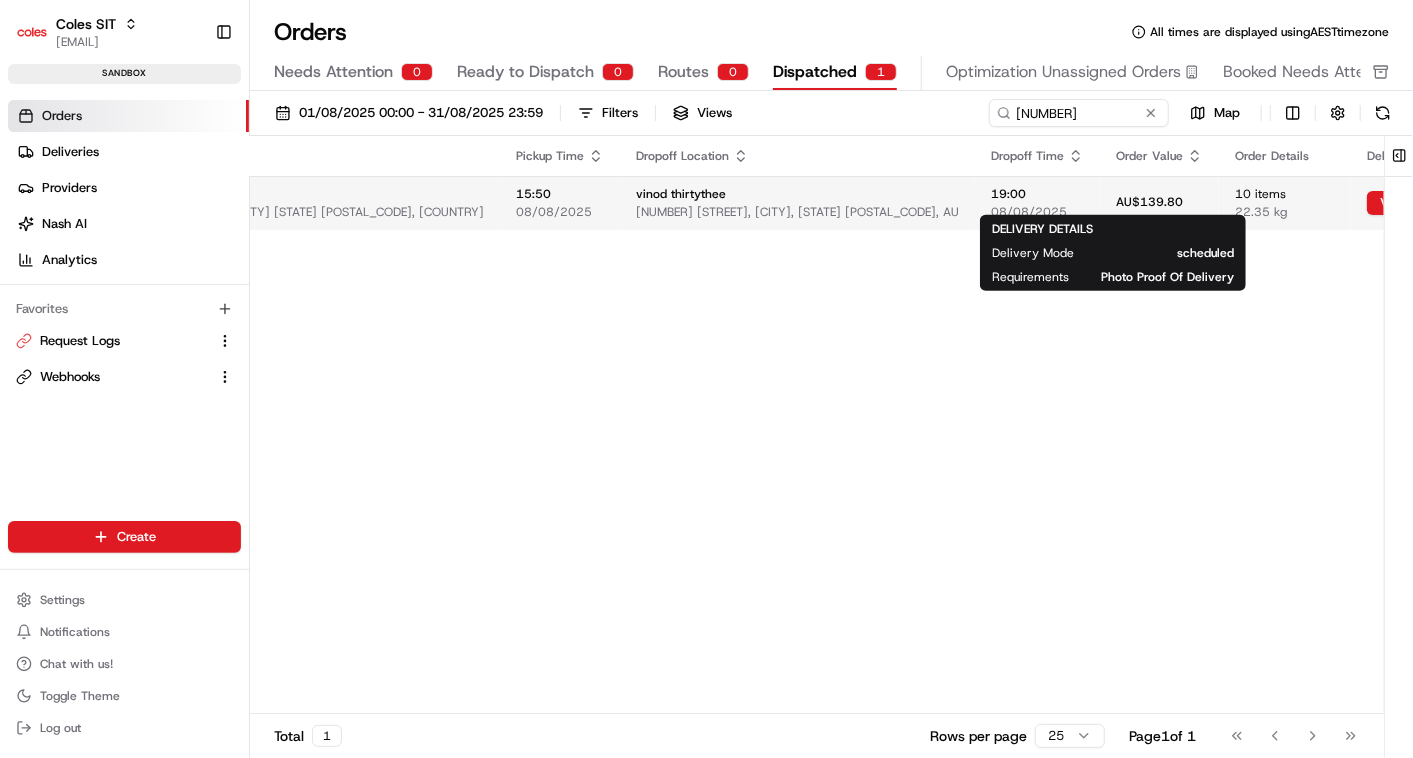 click on "View Route" at bounding box center (1545, 203) 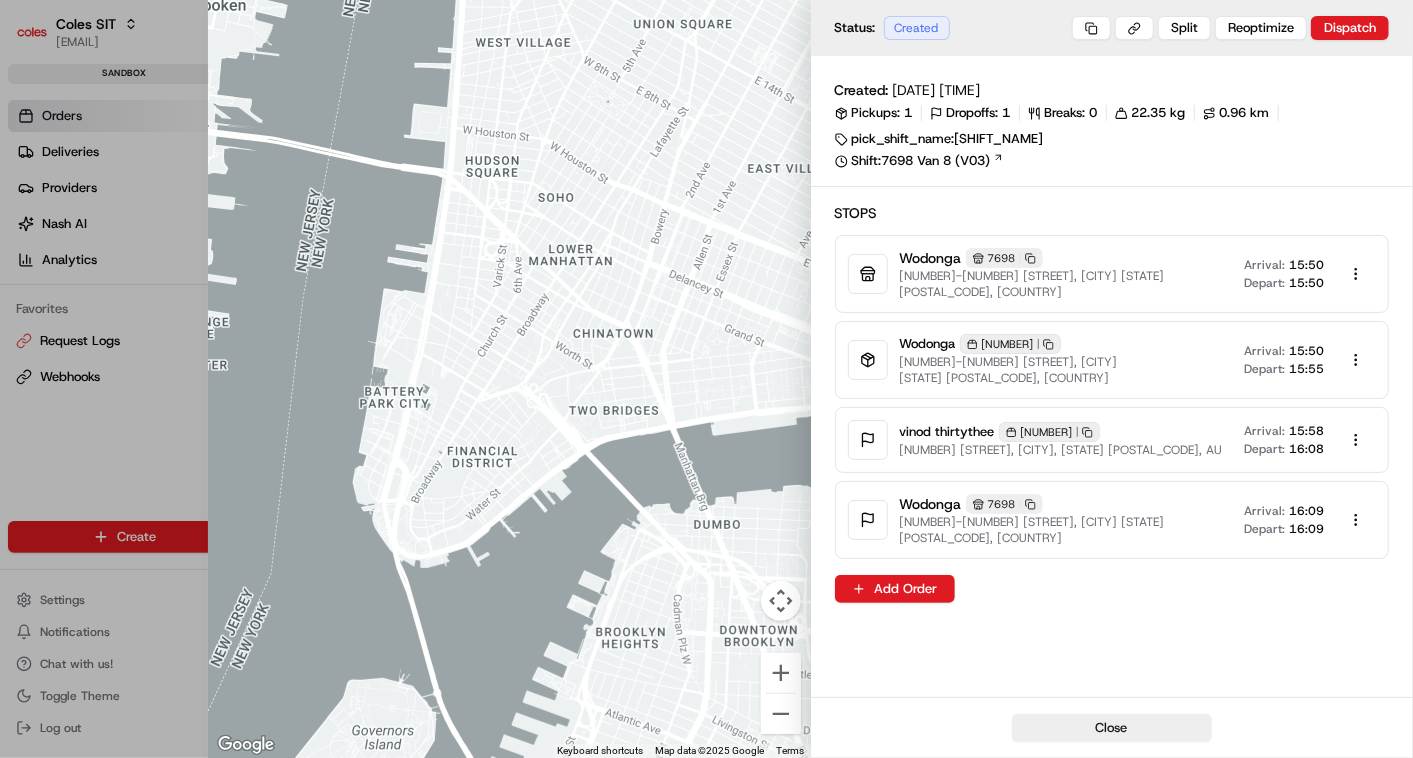 type 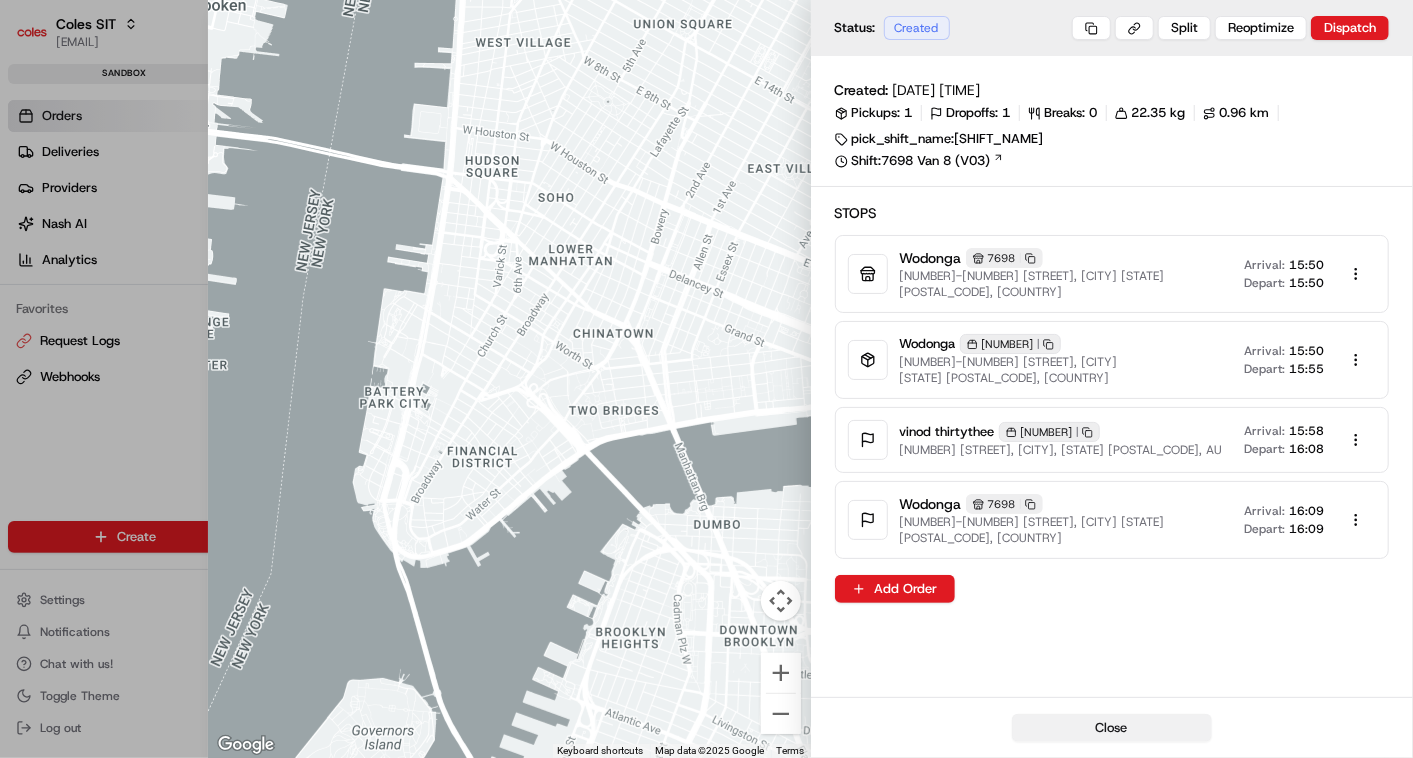 click on "Close" at bounding box center [1112, 728] 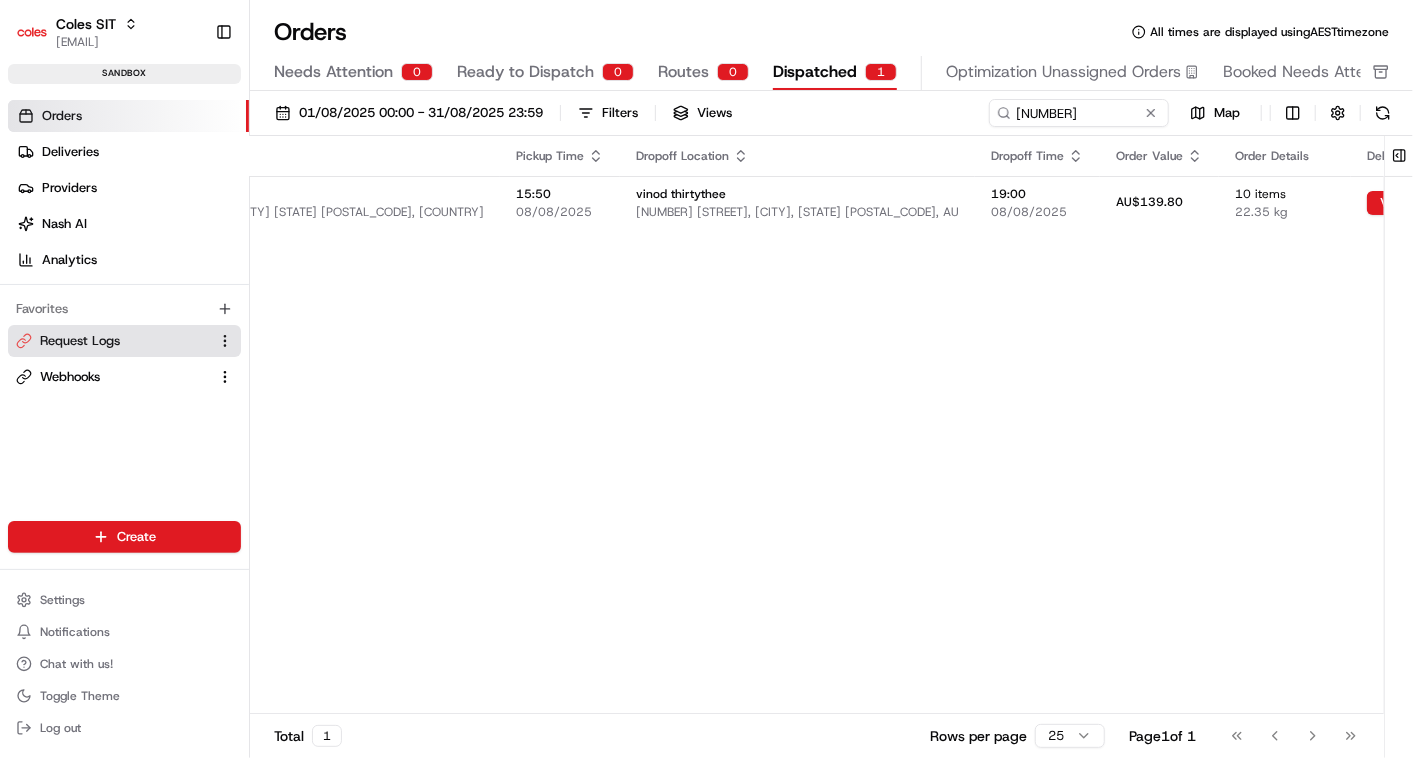 click on "Request Logs" at bounding box center [80, 341] 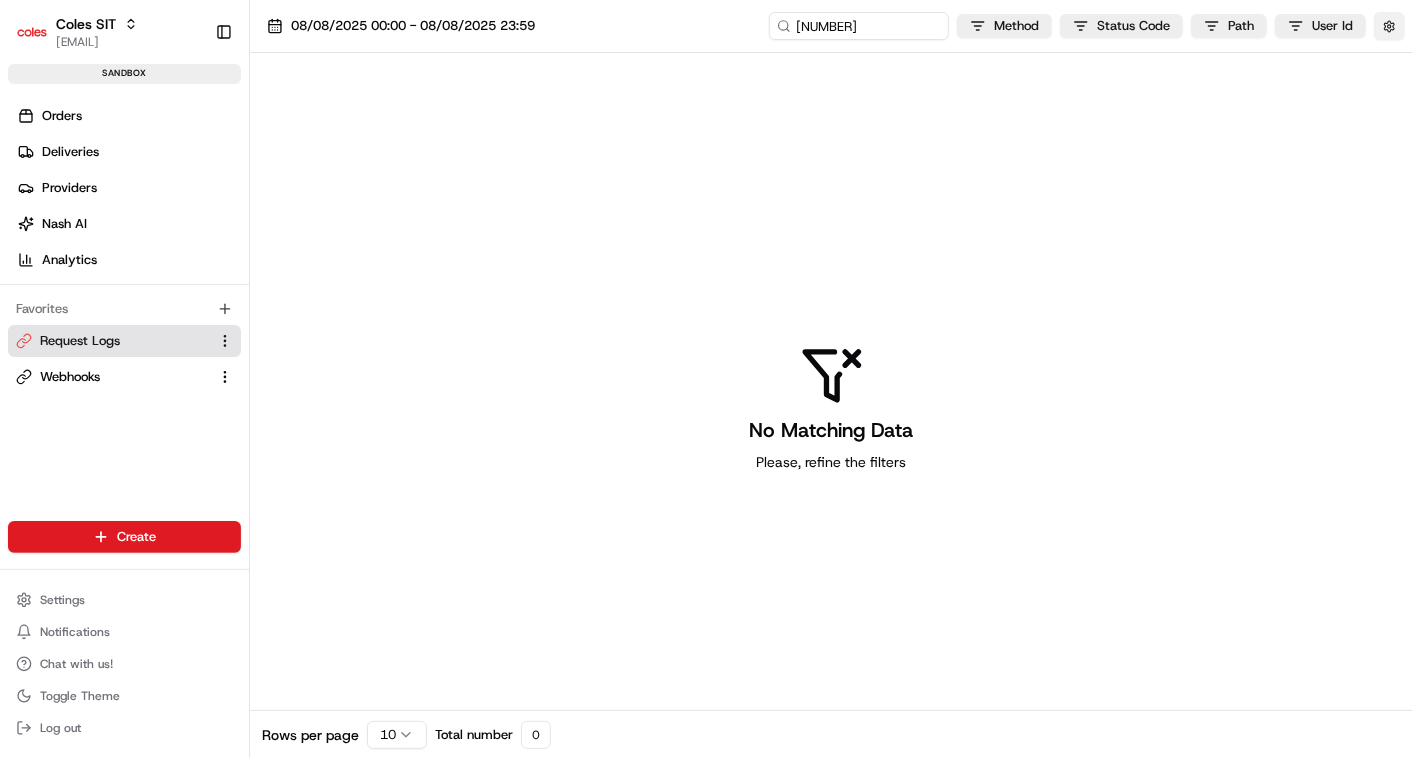 click at bounding box center (1389, 26) 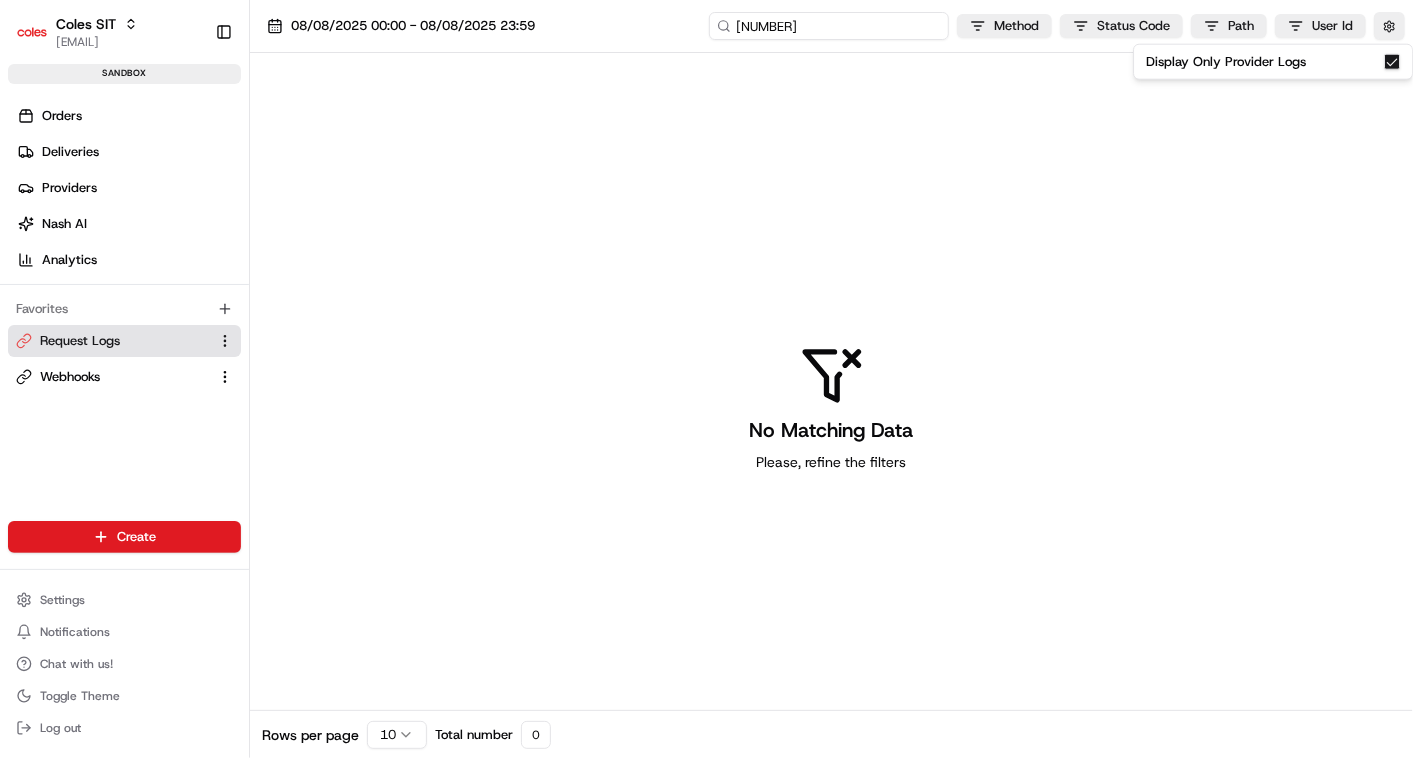 click on "[NUMBER]" at bounding box center (829, 26) 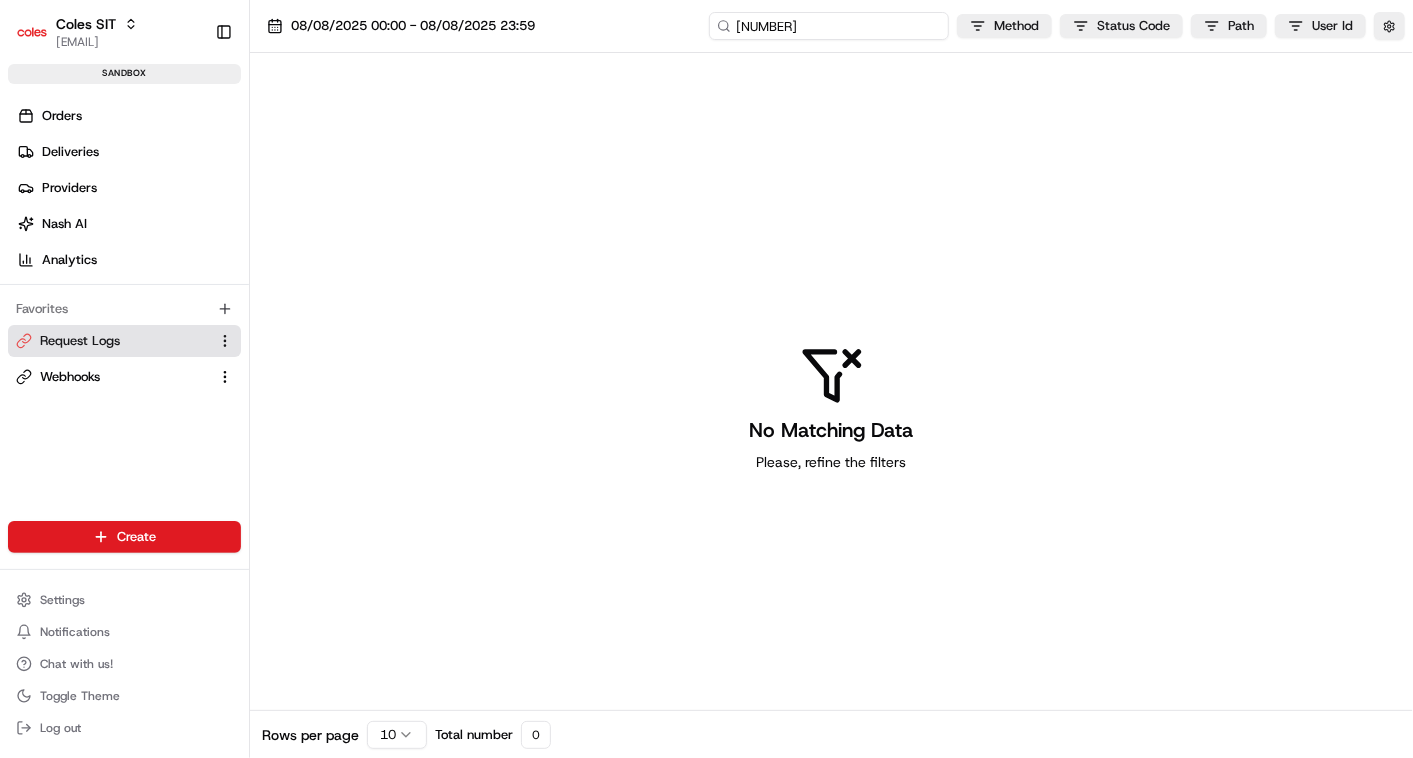 type on "[NUMBER]" 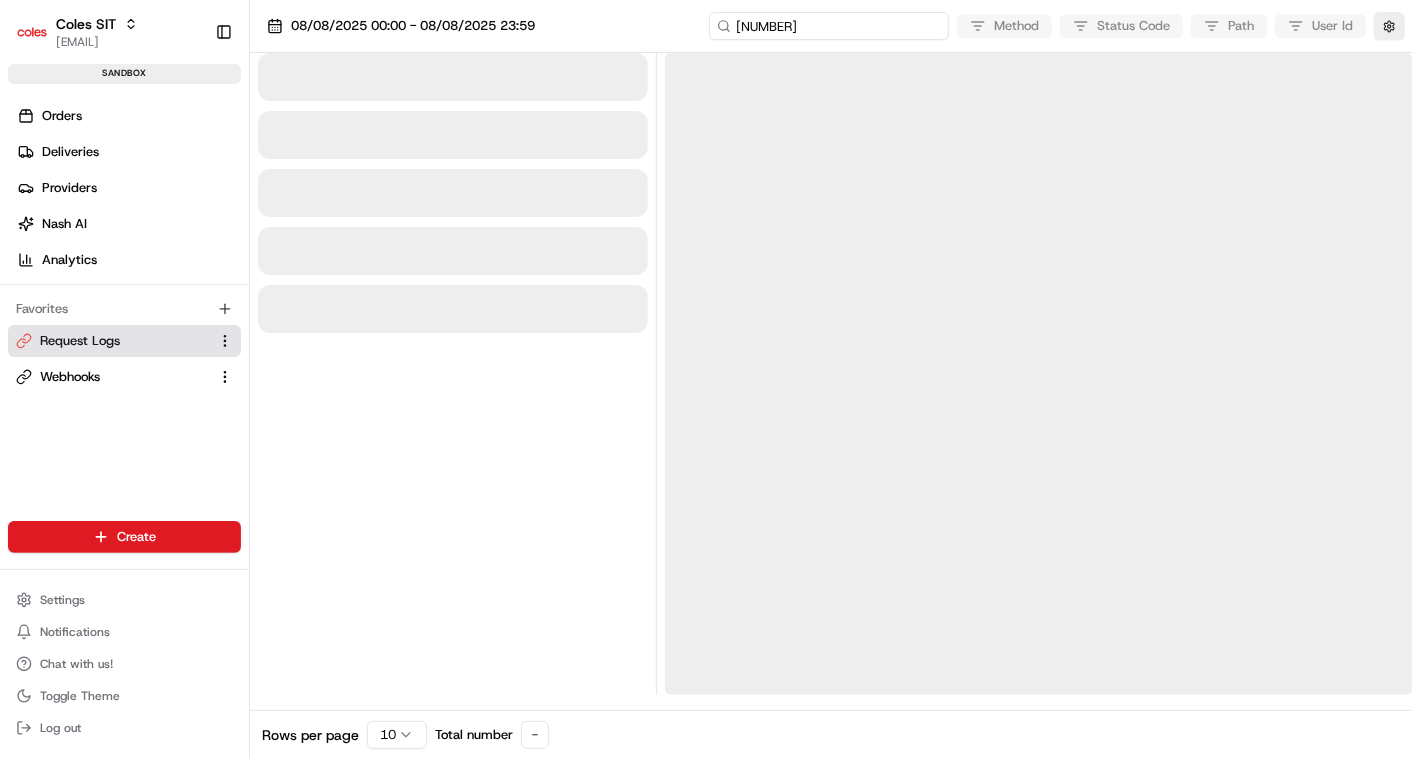 click on "[NUMBER]" at bounding box center (829, 26) 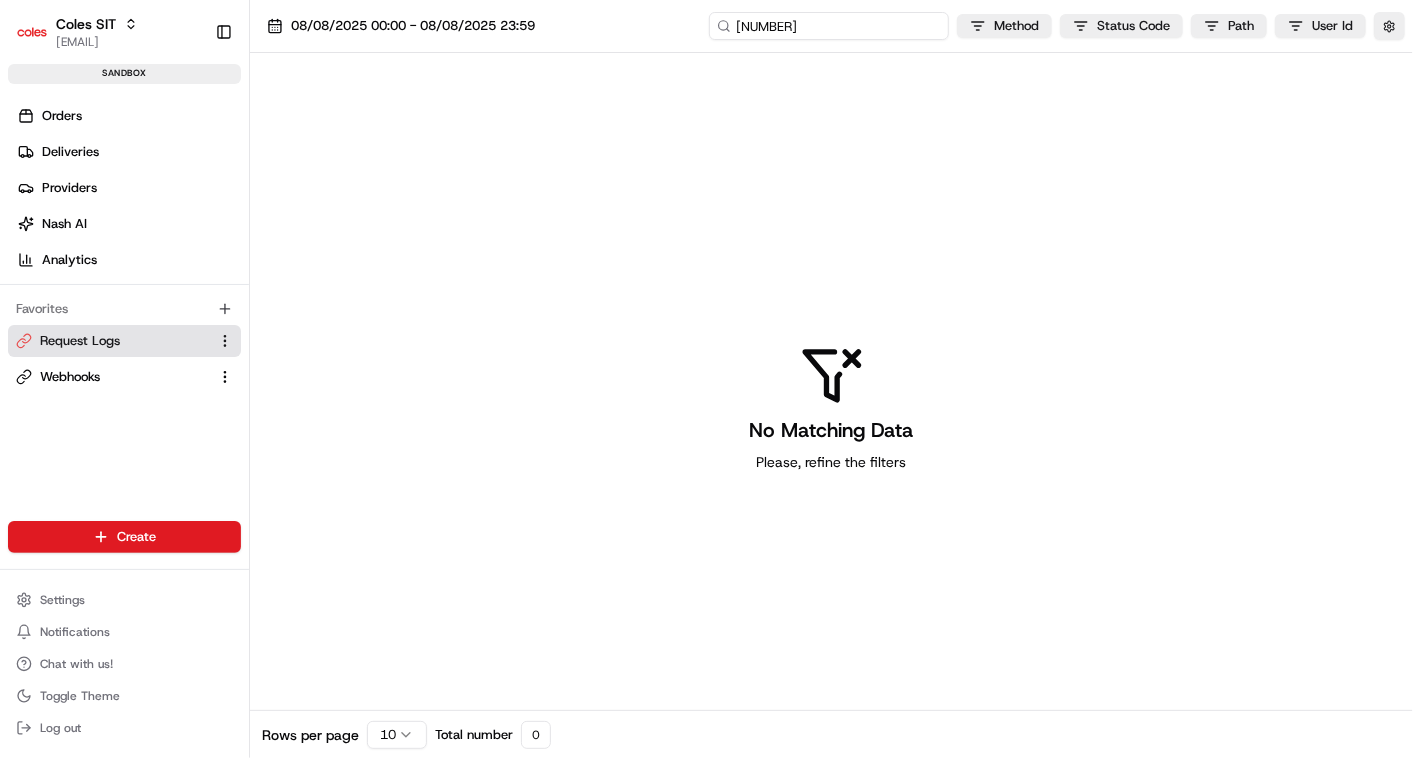 click on "[NUMBER]" at bounding box center [829, 26] 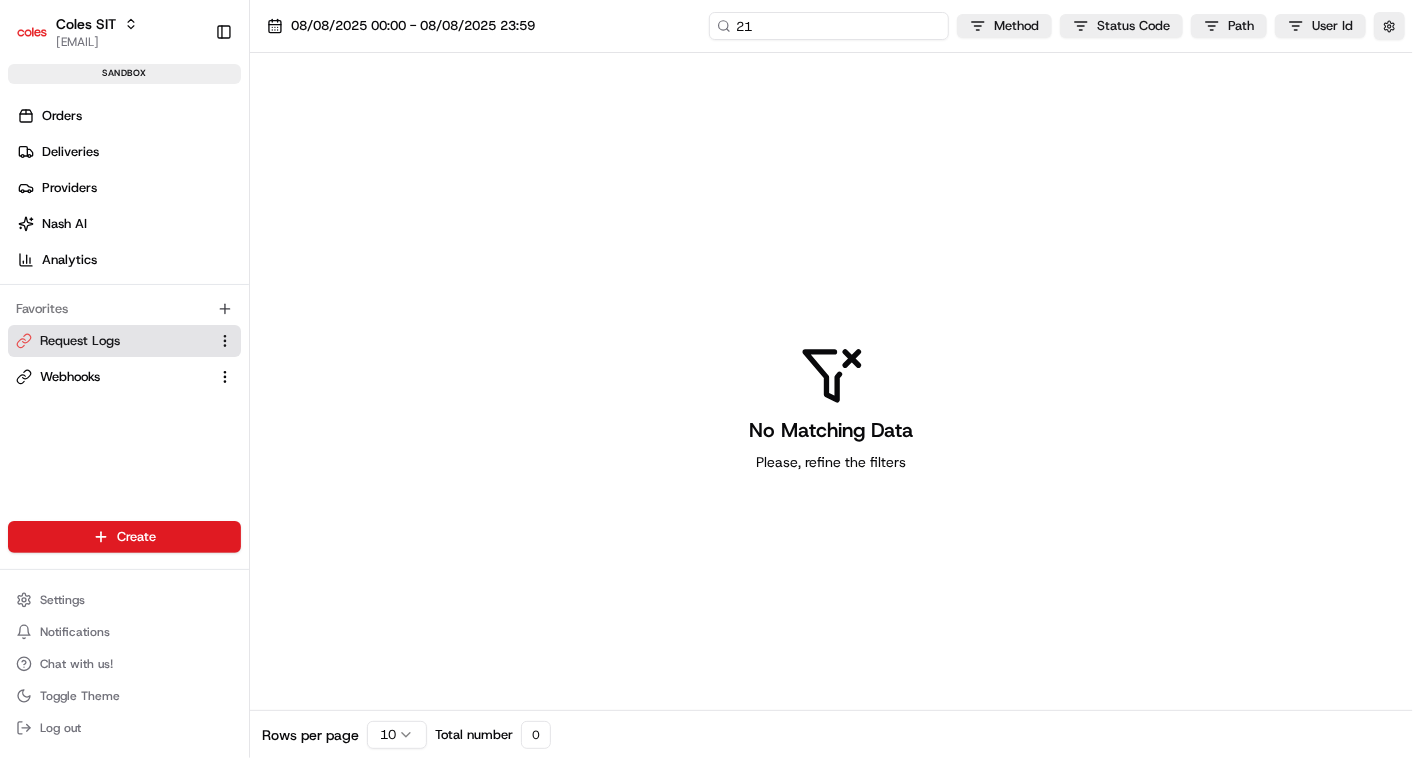 type on "2" 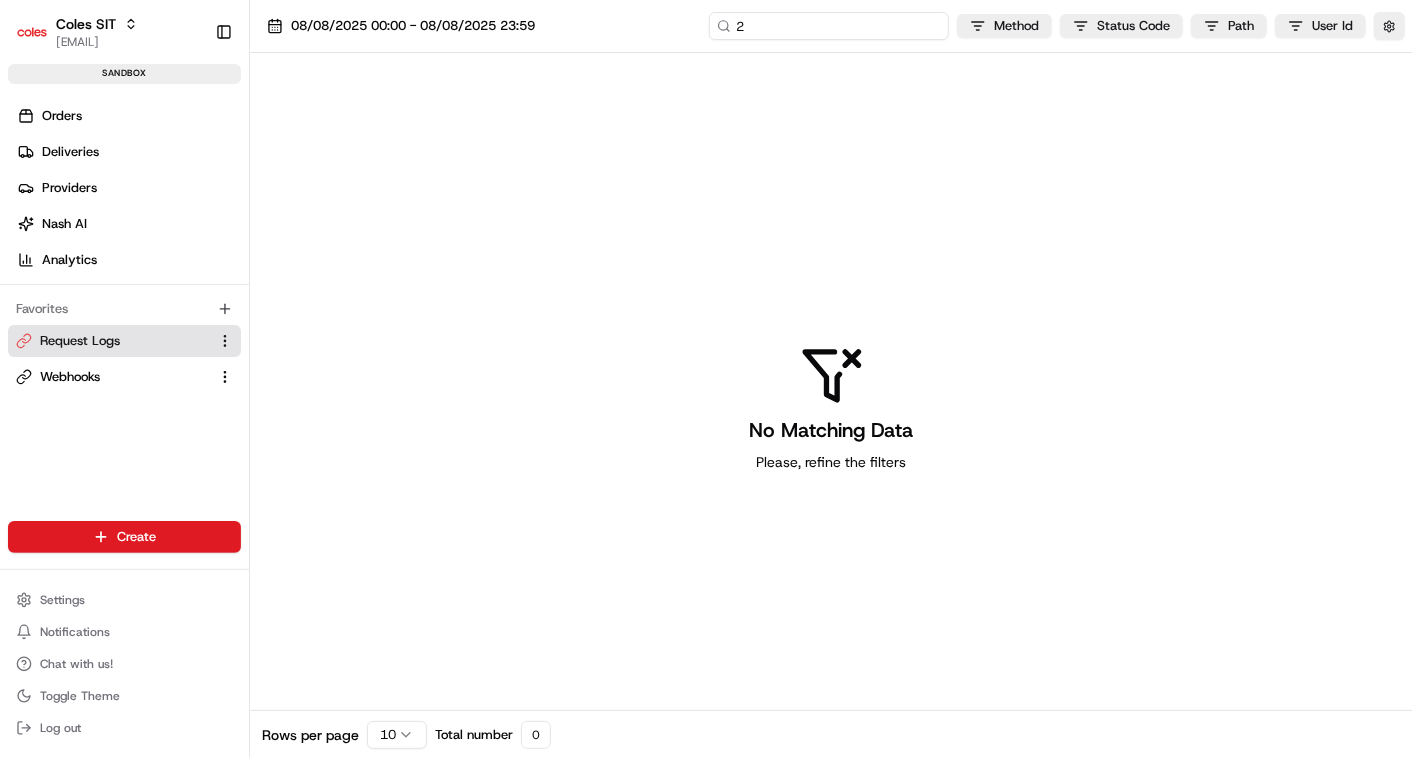 type 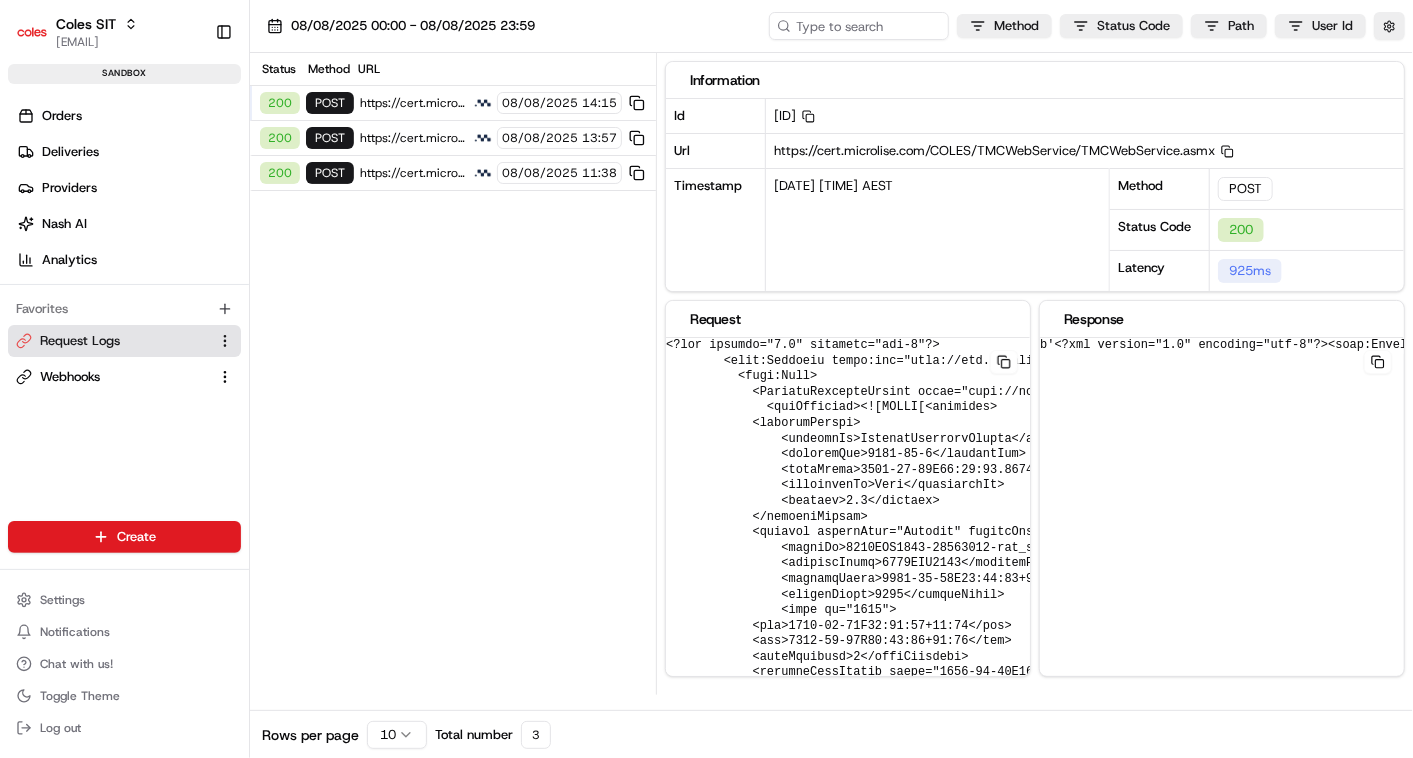 click at bounding box center [483, 138] 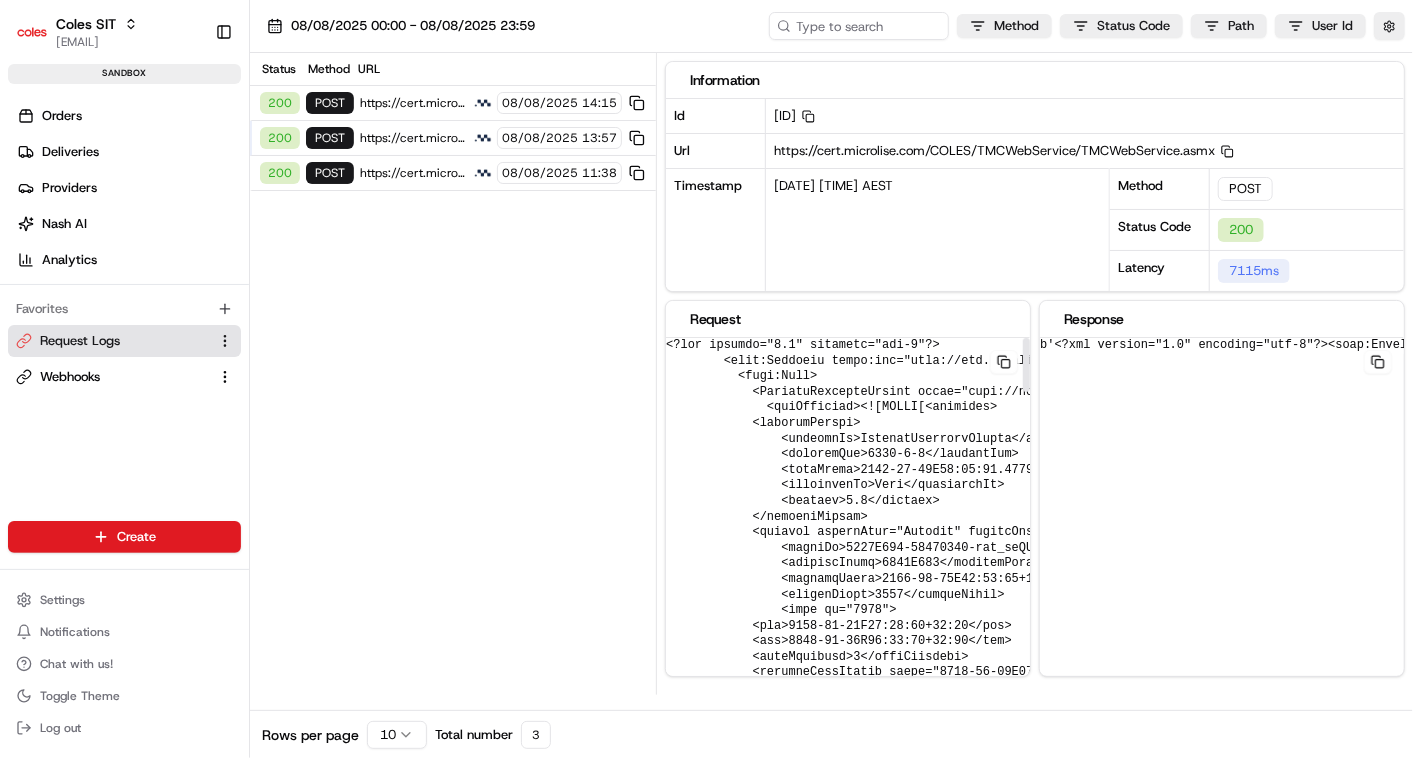 click at bounding box center [1303, 1640] 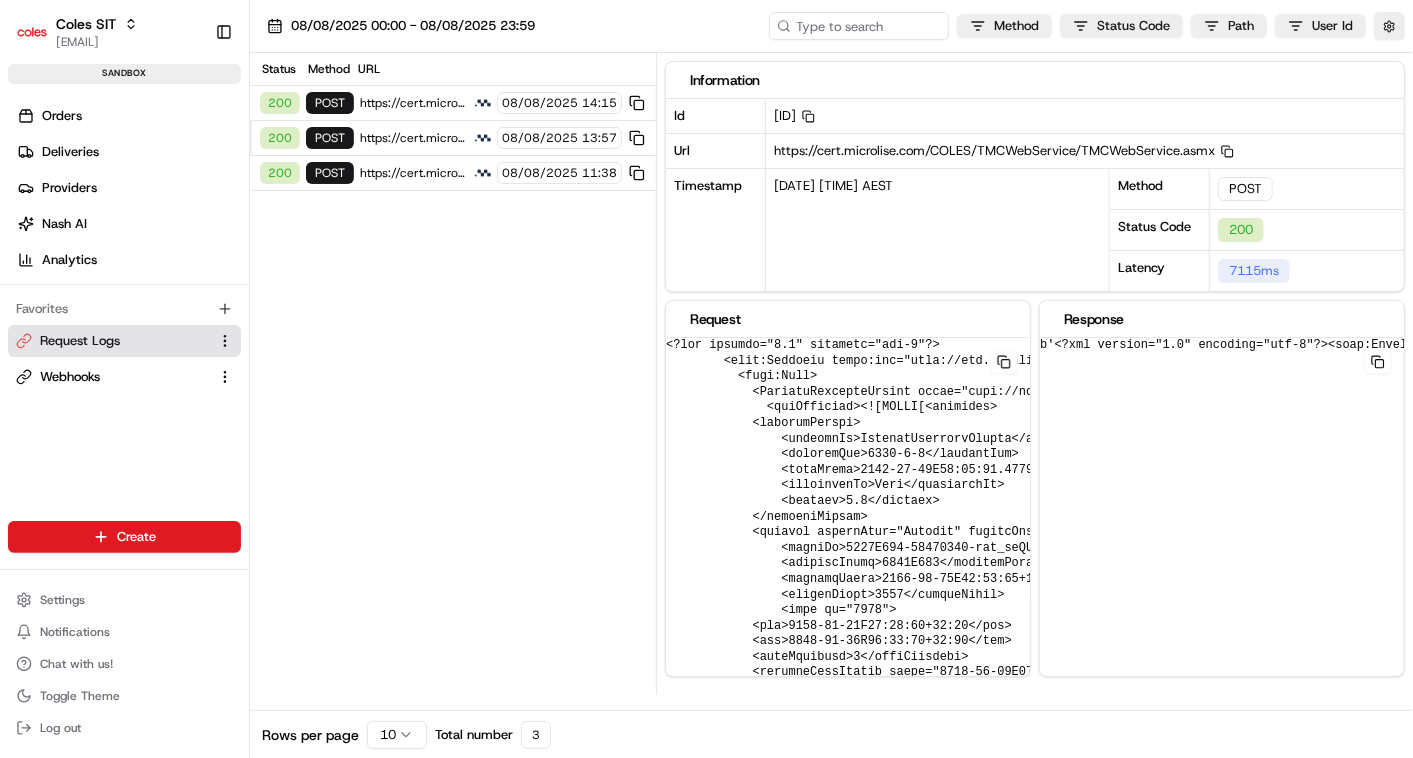 scroll, scrollTop: 273, scrollLeft: 0, axis: vertical 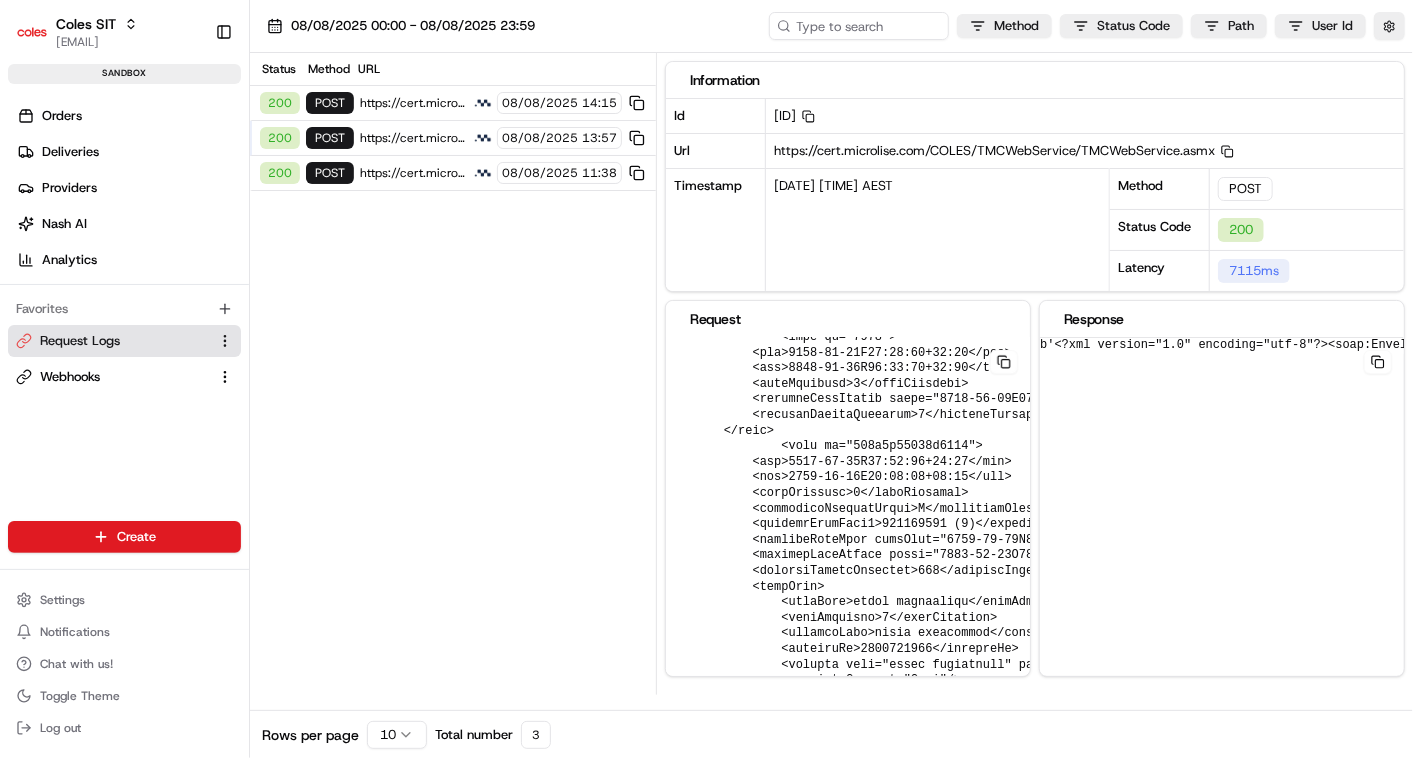 click at bounding box center [1004, 362] 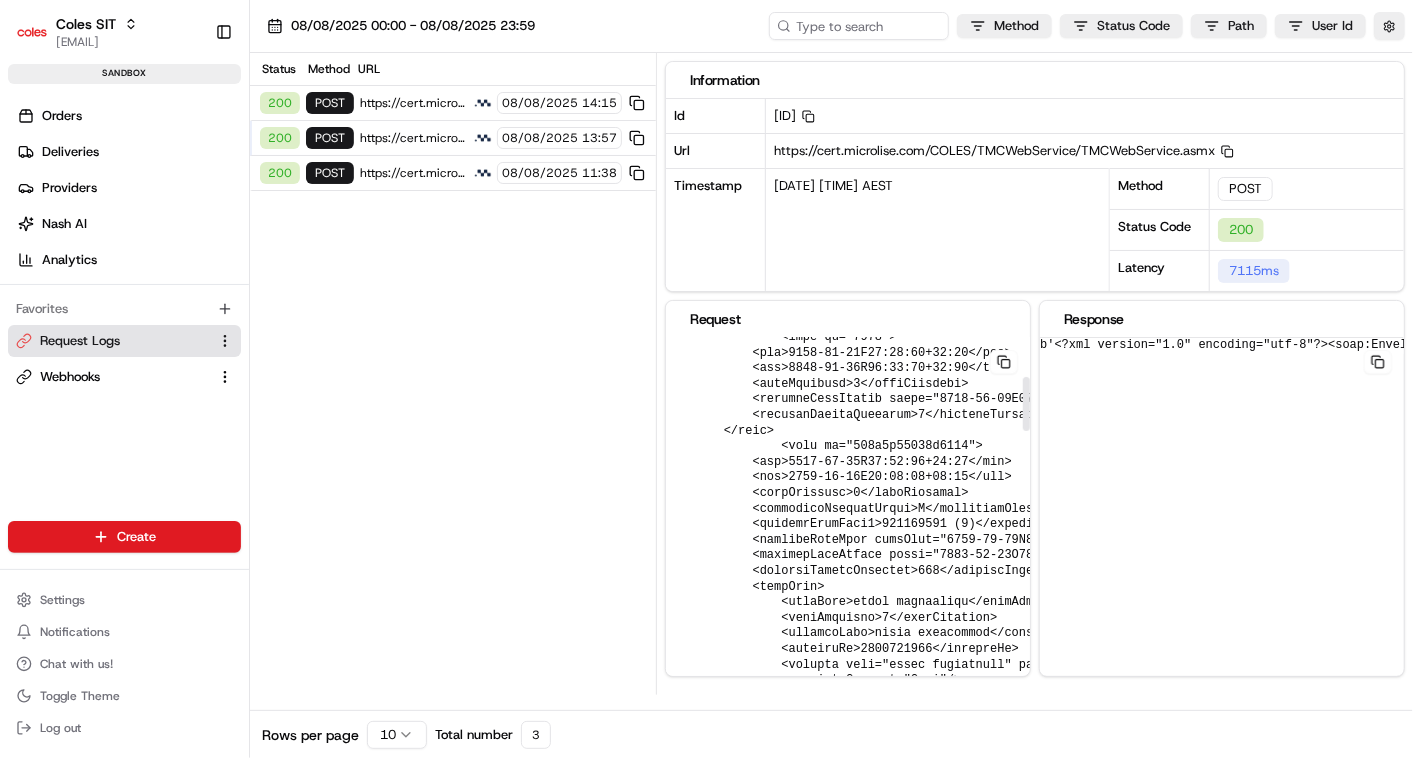click at bounding box center (1303, 1367) 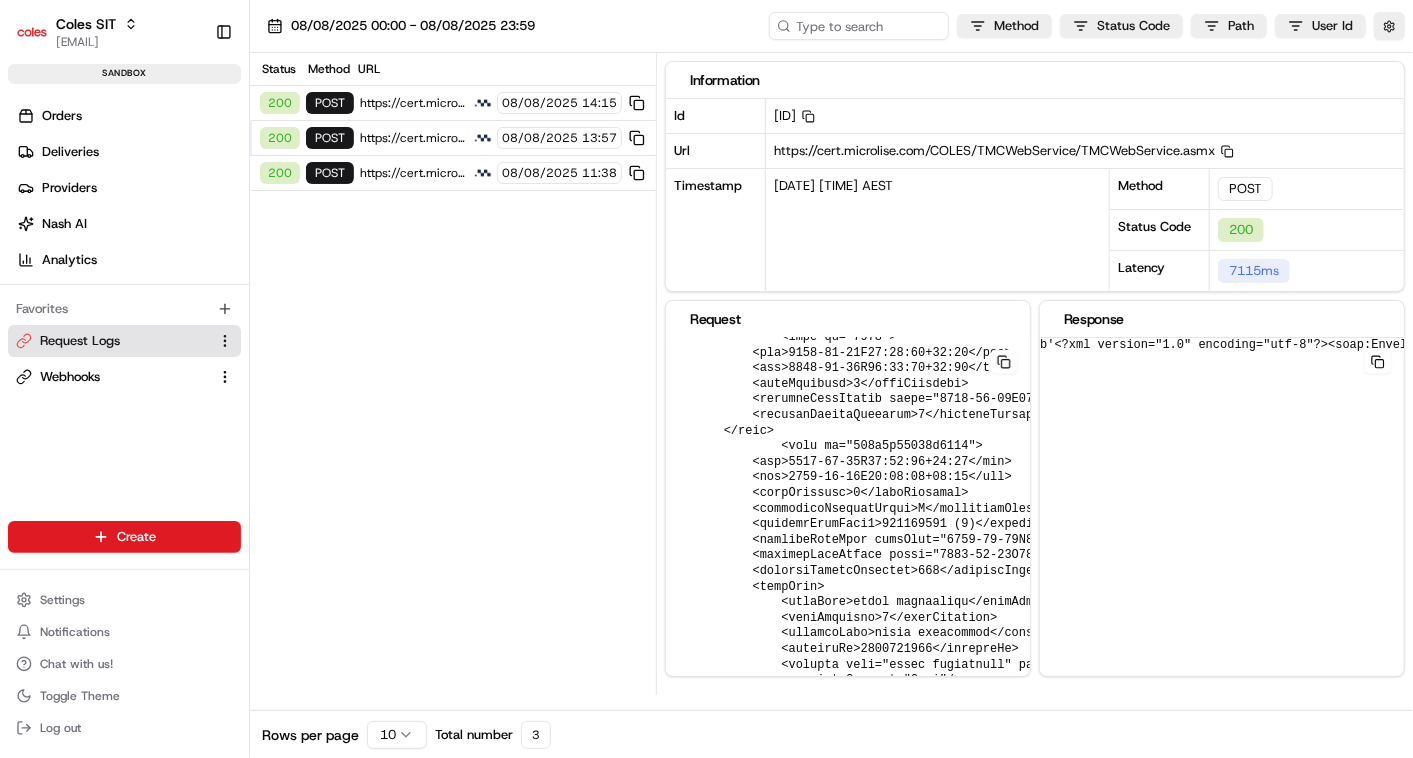 type 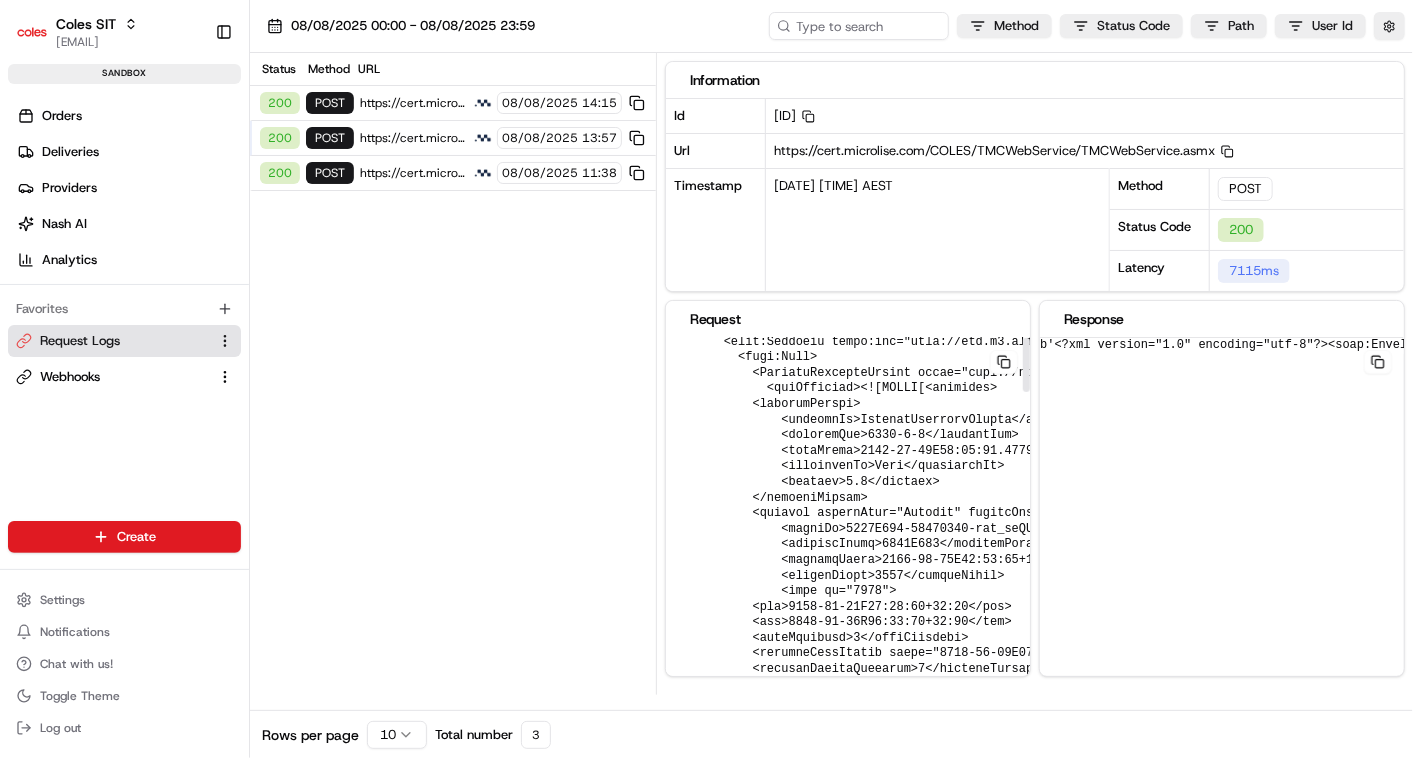 scroll, scrollTop: 0, scrollLeft: 0, axis: both 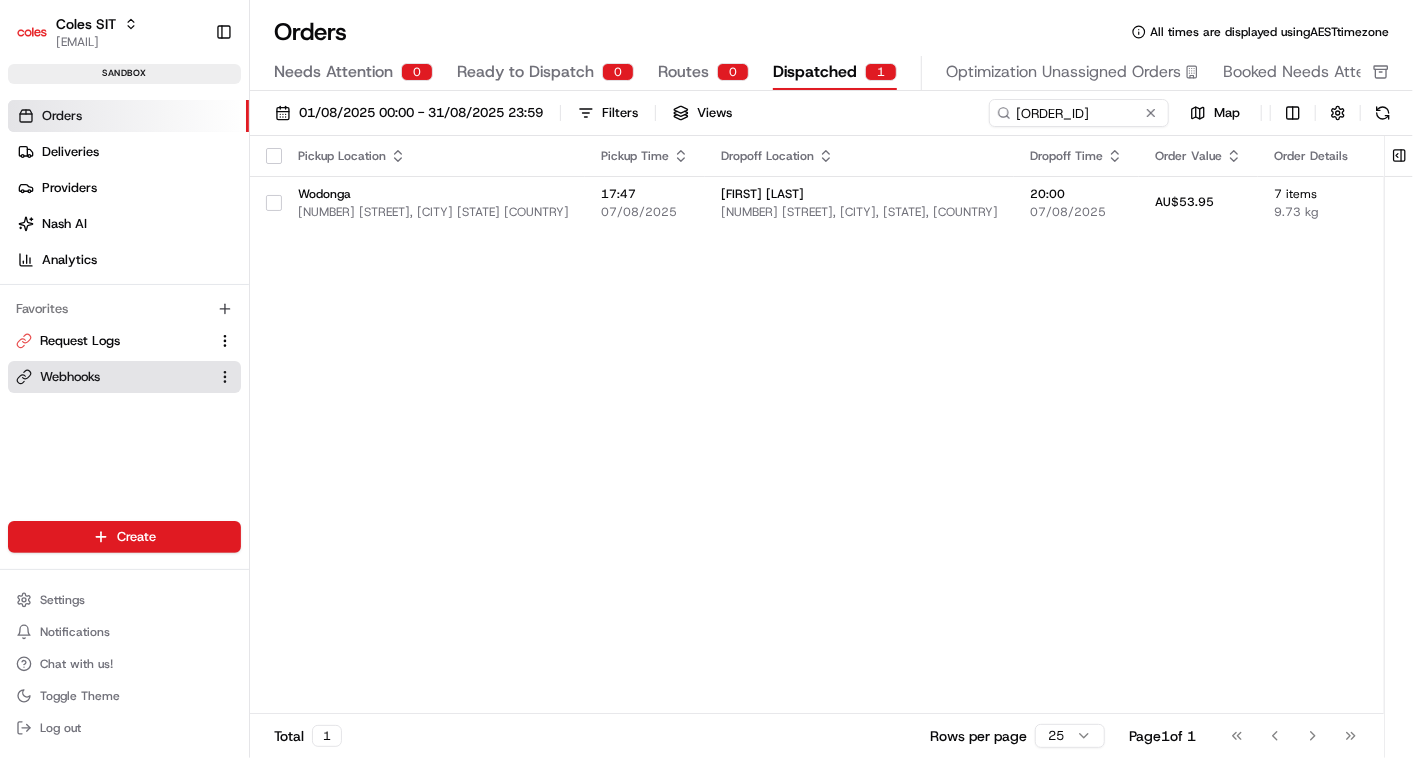 click on "Webhooks" at bounding box center (70, 377) 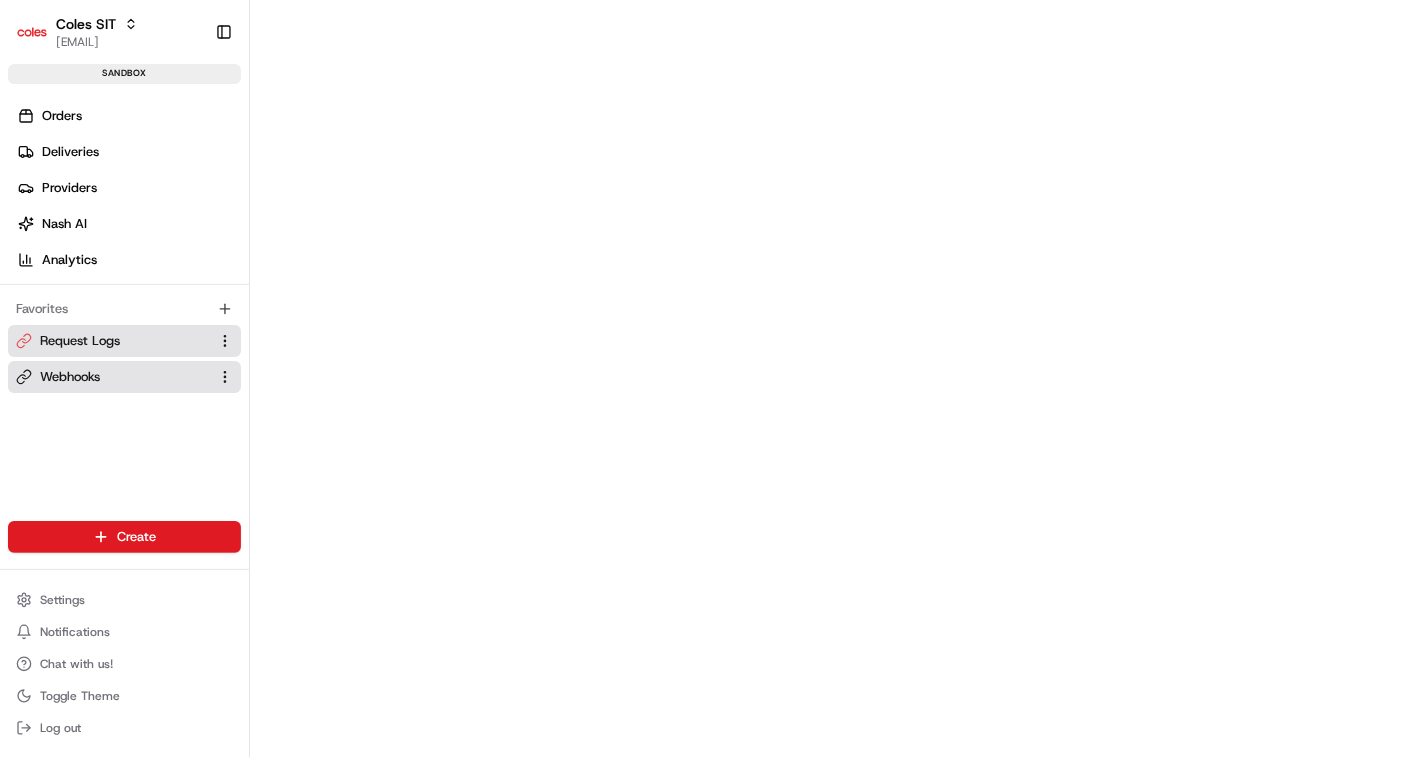 click on "Request Logs" at bounding box center (80, 341) 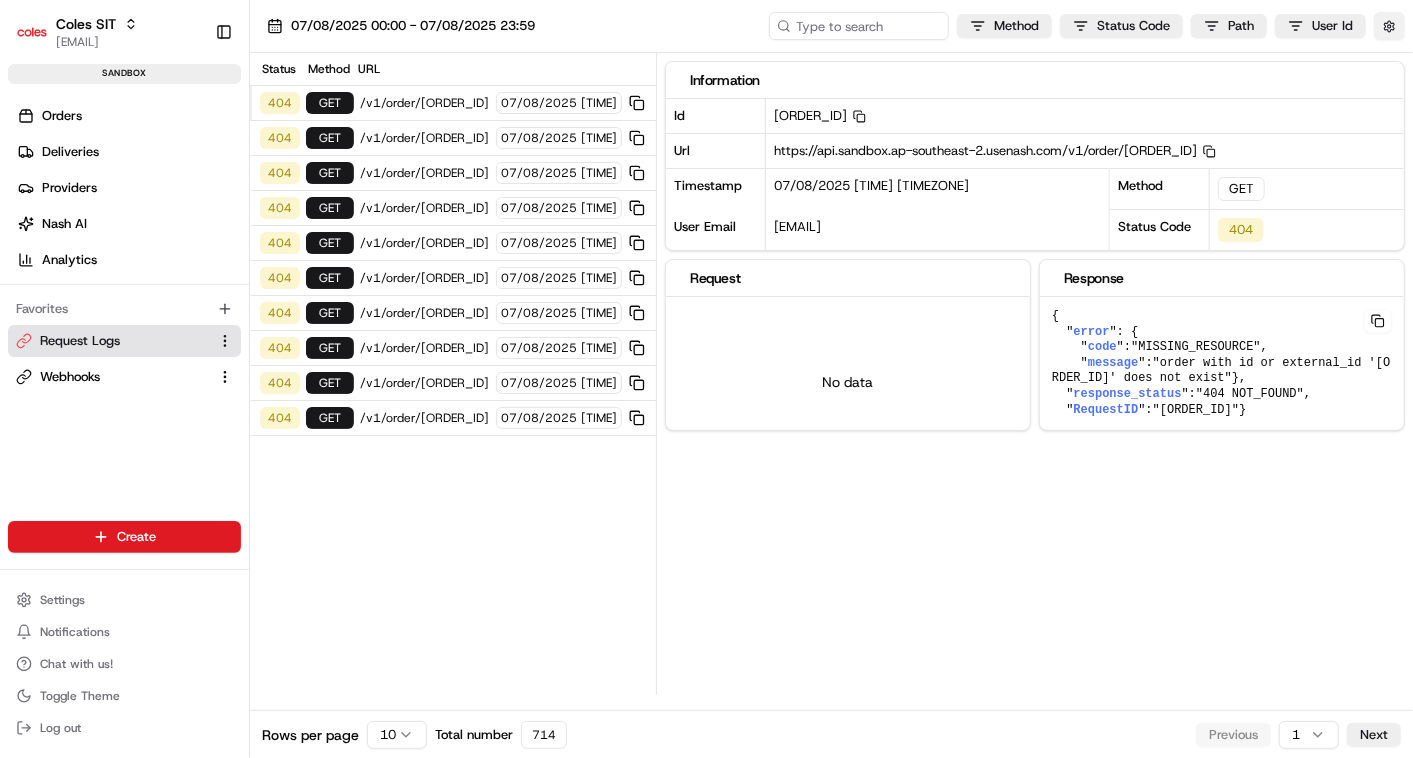 click at bounding box center [1389, 26] 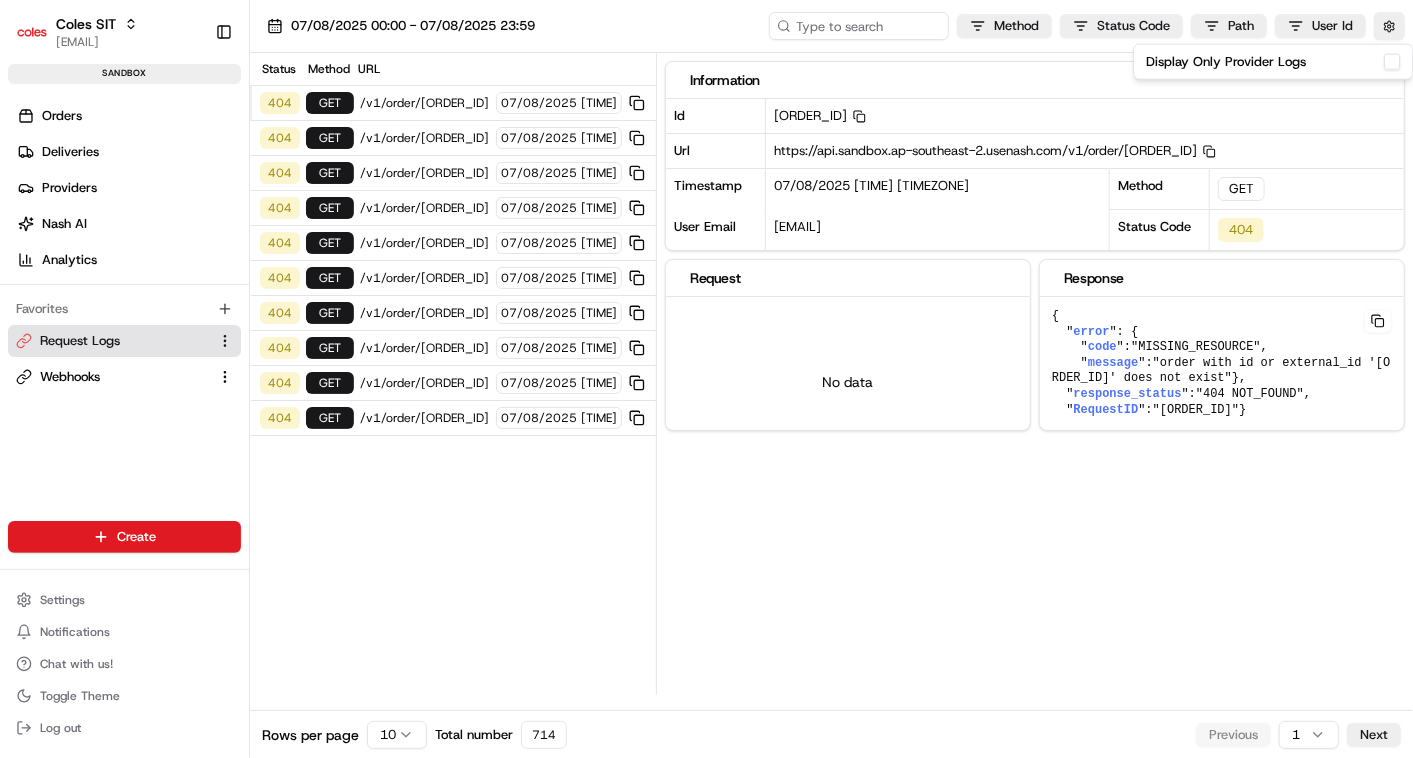 click on "Display Only Provider Logs" at bounding box center [1392, 62] 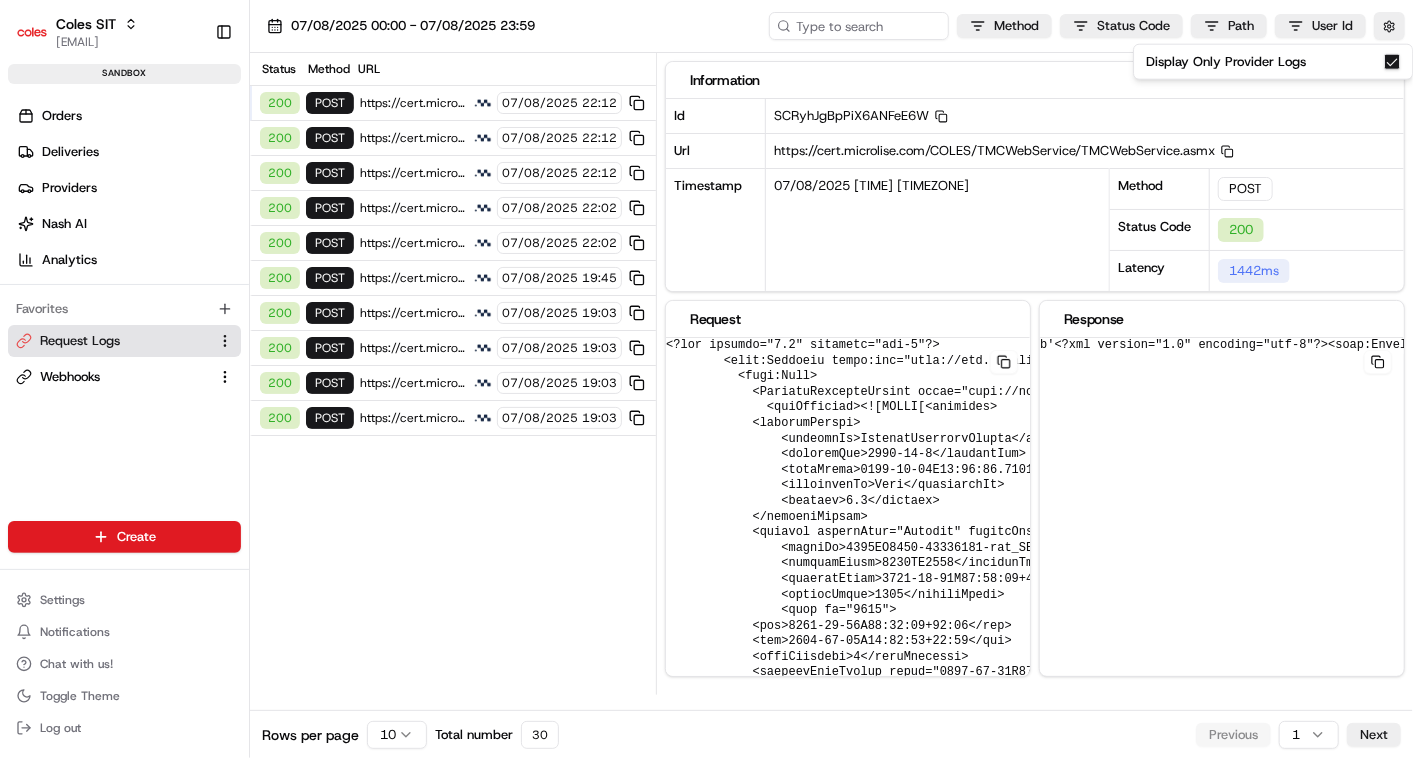 click on "Coles SIT vinod.valluri@coles.com.au Toggle Sidebar sandbox Orders Deliveries Providers Nash AI Analytics Favorites Request Logs Webhooks Main Menu Members & Organization Organization Users Roles Preferences Customization Tracking Orchestration Automations Dispatch Strategy Optimization Strategy Locations Pickup Locations Dropoff Locations Zones Shifts Delivery Windows Billing Billing Integrations Notification Triggers Webhooks API Keys Request Logs Create Settings Notifications Chat with us! Toggle Theme Log out 07/08/2025 00:00 - 07/08/2025 23:59 Method Status Code Path User Id Status Method URL 200 POST https://cert.microlise.com/COLES/TMCWebService/TMCWebService.asmx 07/08/2025 22:12 200 POST https://cert.microlise.com/COLES/TMCWebService/TMCWebService.asmx 07/08/2025 22:12 200 POST https://cert.microlise.com/COLES/TMCWebService/TMCWebService.asmx 07/08/2025 22:12 200 POST https://cert.microlise.com/COLES/TMCWebService/TMCWebService.asmx 07/08/2025 22:02 200 POST 07/08/2025 22:02 200 POST" at bounding box center (706, 379) 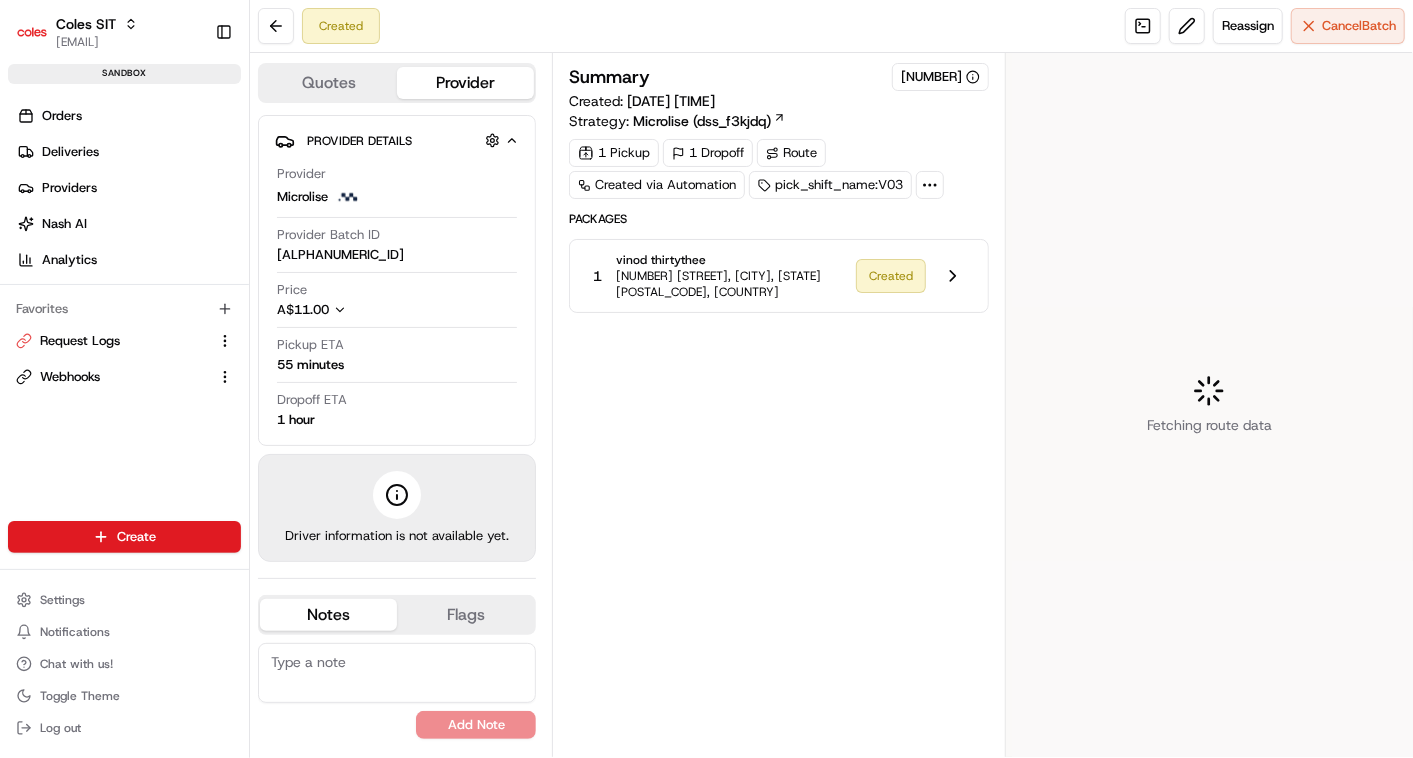 scroll, scrollTop: 0, scrollLeft: 0, axis: both 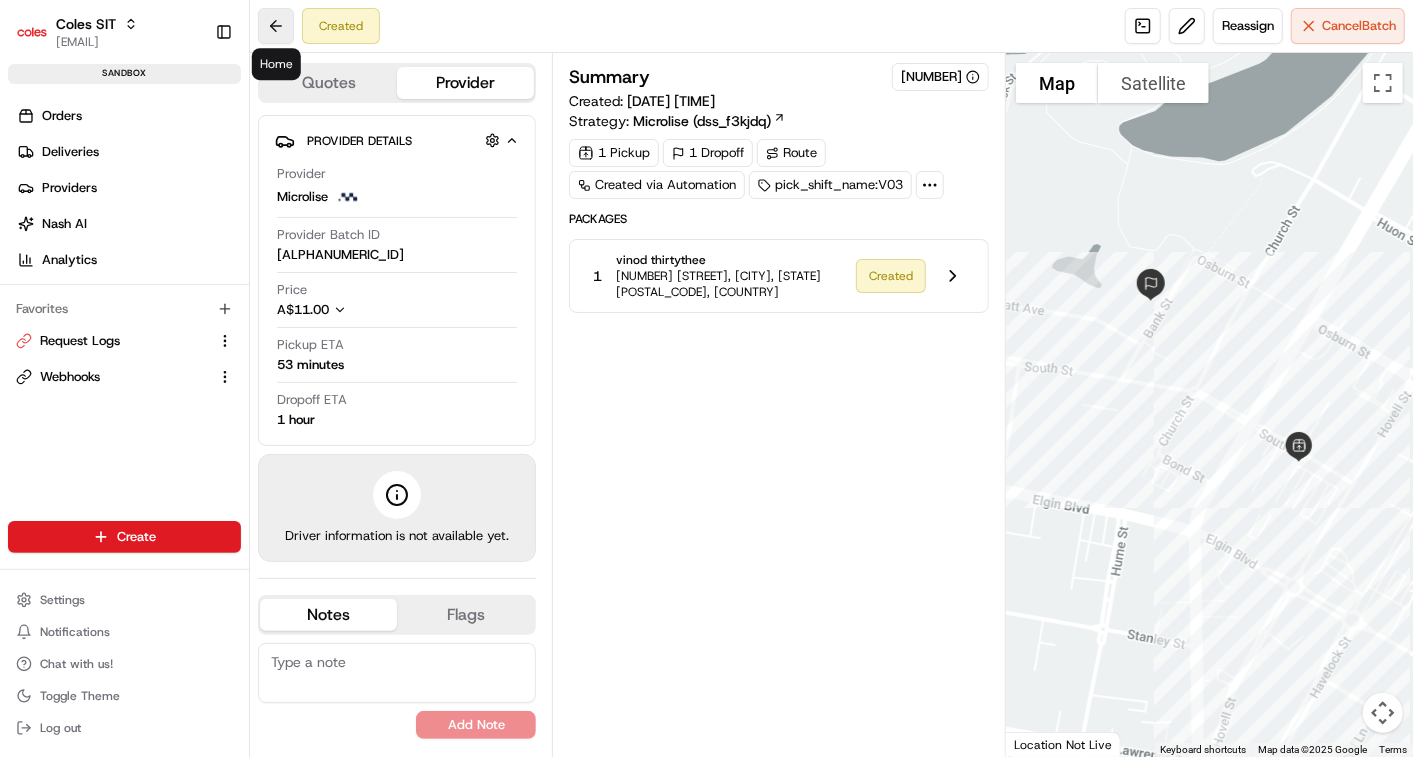 click at bounding box center [276, 26] 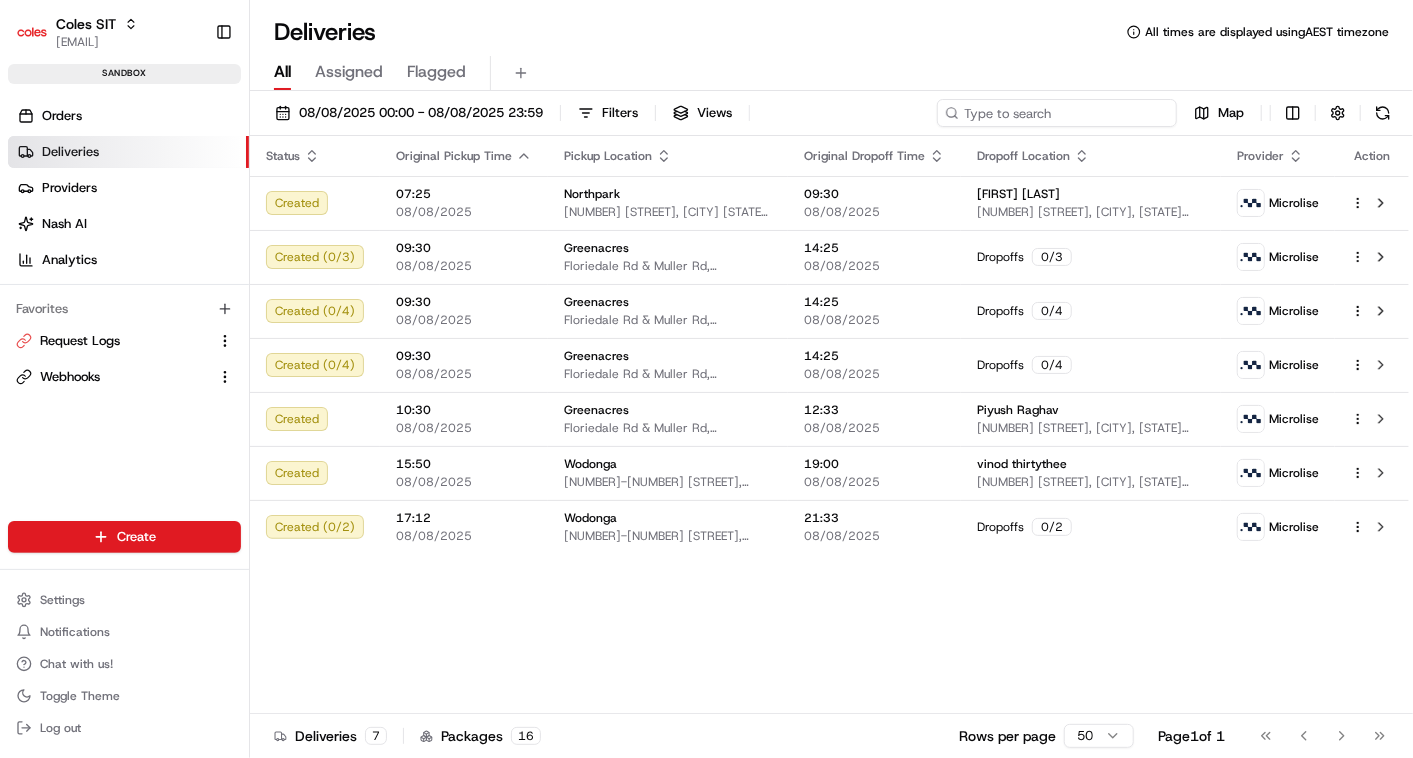 click at bounding box center (1057, 113) 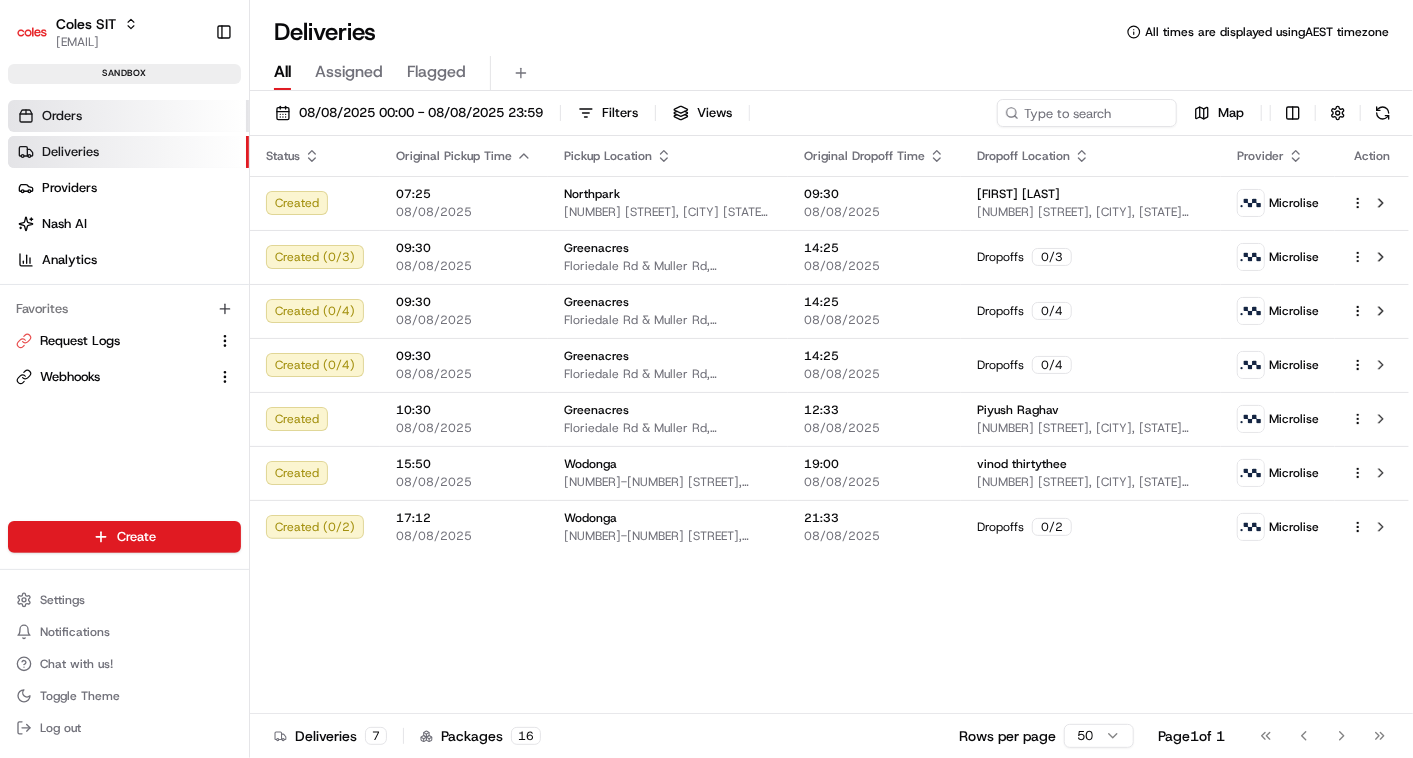 click on "Orders" at bounding box center (128, 116) 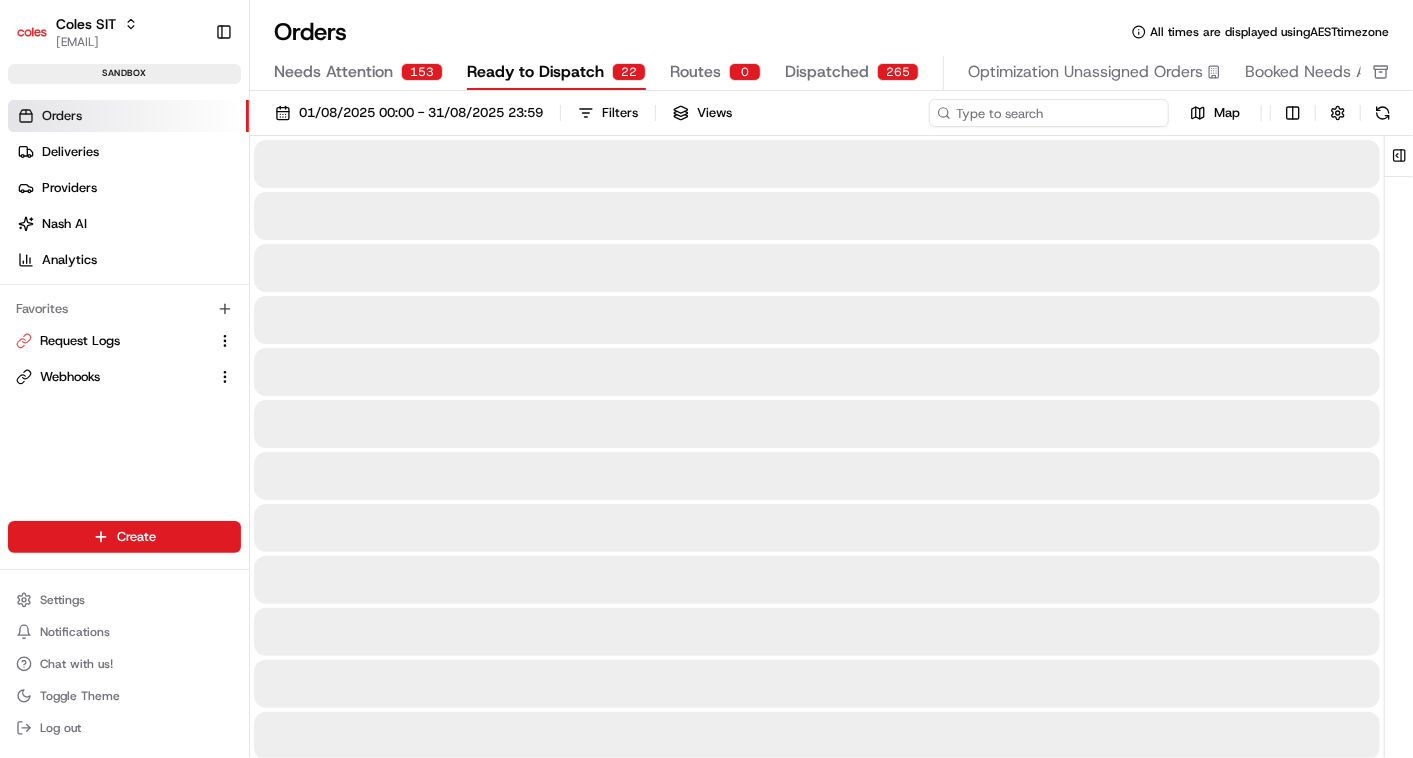 click at bounding box center [1049, 113] 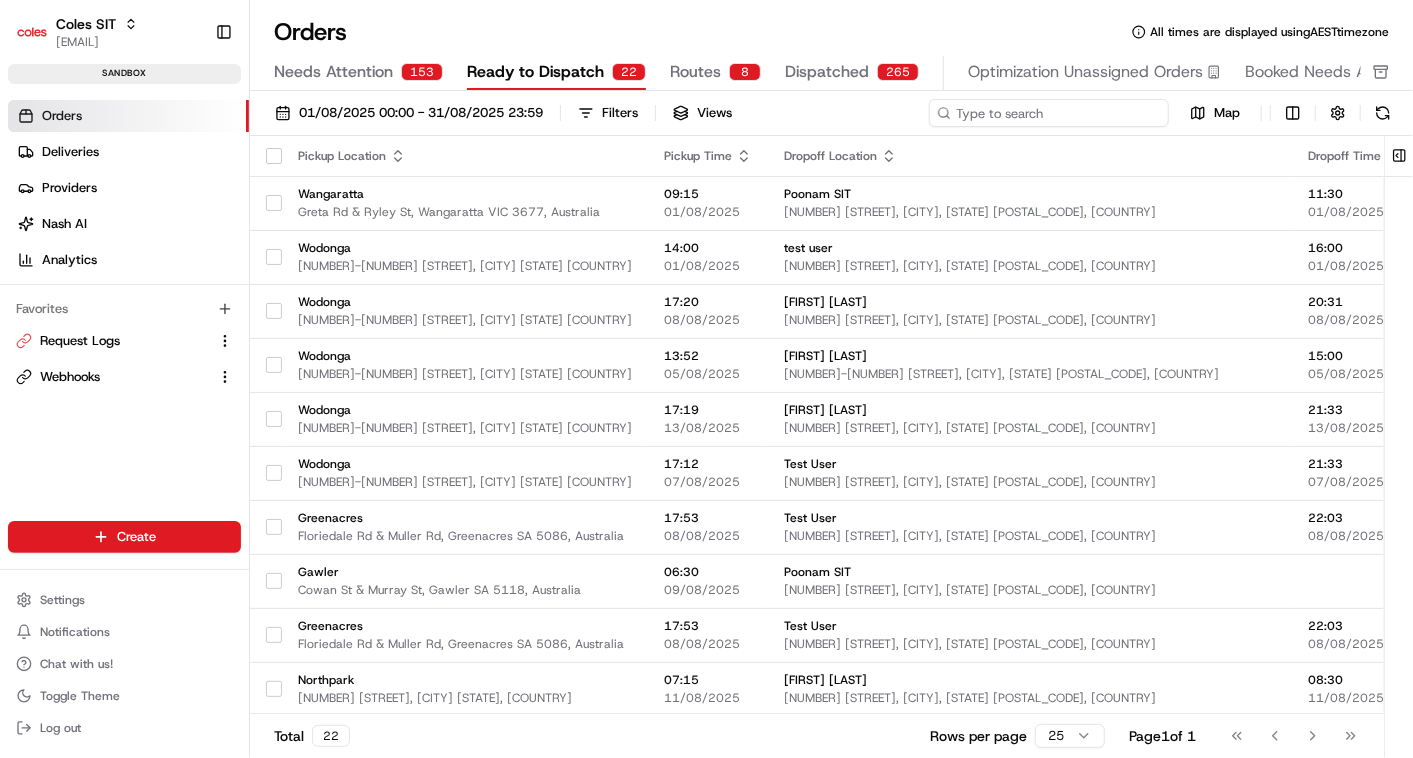paste on ""<?xml version=\"1.0\" encoding=\"utf-8\"?>\n        <soap:Envelope xmlns:xsi=\"http://www.w3.org/2001/XMLSchema-instance\" xmlns:xsd=\"http://www.w3.org/2001/XMLSchema\" xmlns:soap=\"http://schemas.xmlsoap.org/soap/envelope/\">\n          <soap:Body>\n            <JourneyScheduleImport xmlns=\"http://microlise.com/TMC\">\n              <xmlDocument><![CDATA[<schedule>\n            <messageHeader>\n                <messageId>JourneyScheduleImport</messageId>\n                <messageSeq>7698-8-1</messageSeq>\n                <timeStamp>2025-08-08T20:56:58.899743+10:00</timeStamp>\n                <publisherId>Nash</publisherId>\n                <version>2.2</version>\n            </messageHeader>\n            <journey importType=\"Replace\" updateActive=\"1\">\n                <routeId>7698V038-08082025-bth_iqQJoSwo8ZnmJSFPVwmmqX</routeId>\n                <journeyAlias>7698V038</journeyAlias>\n                <journeyStart>2025-08-08T15:50:59+10:00</journeyStart>\n                <owningDepot>7698</owning..." 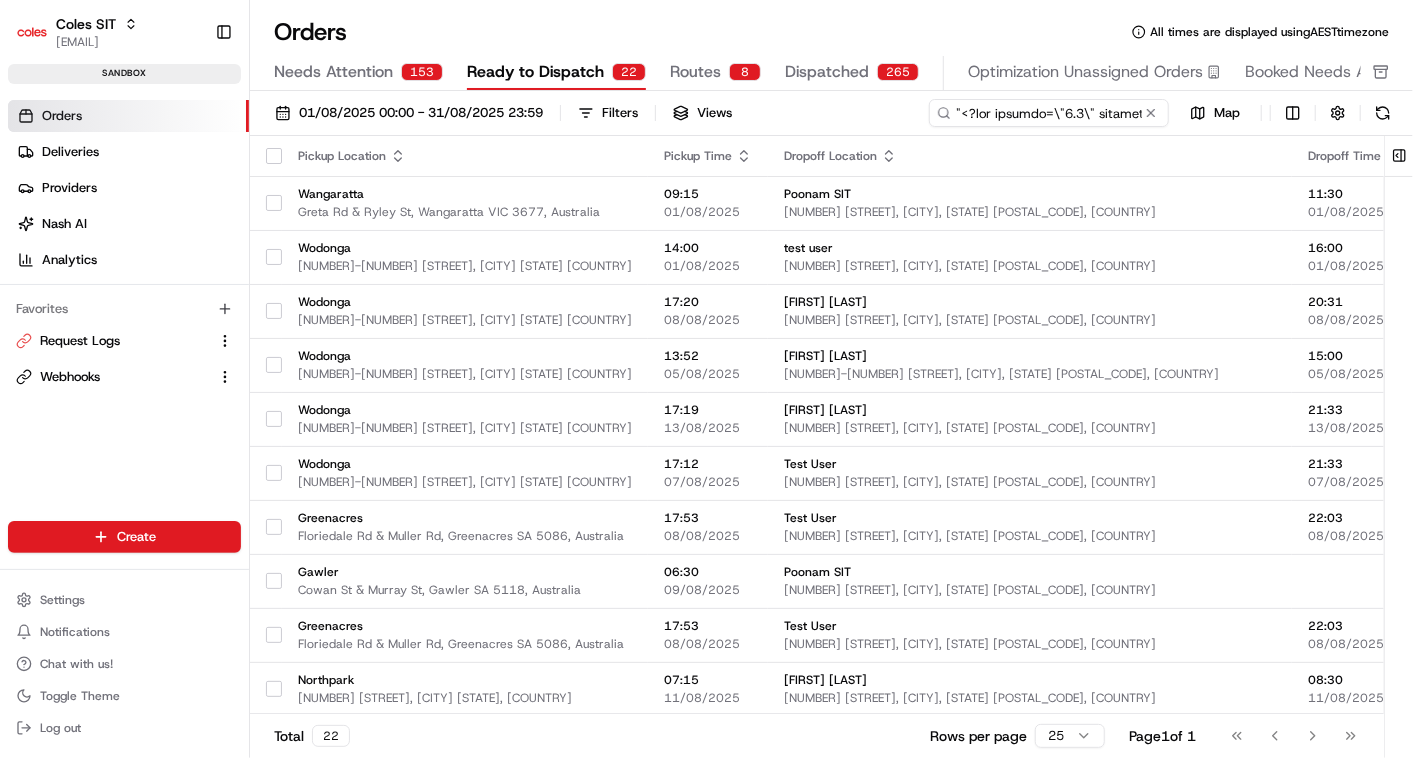 scroll, scrollTop: 0, scrollLeft: 50547, axis: horizontal 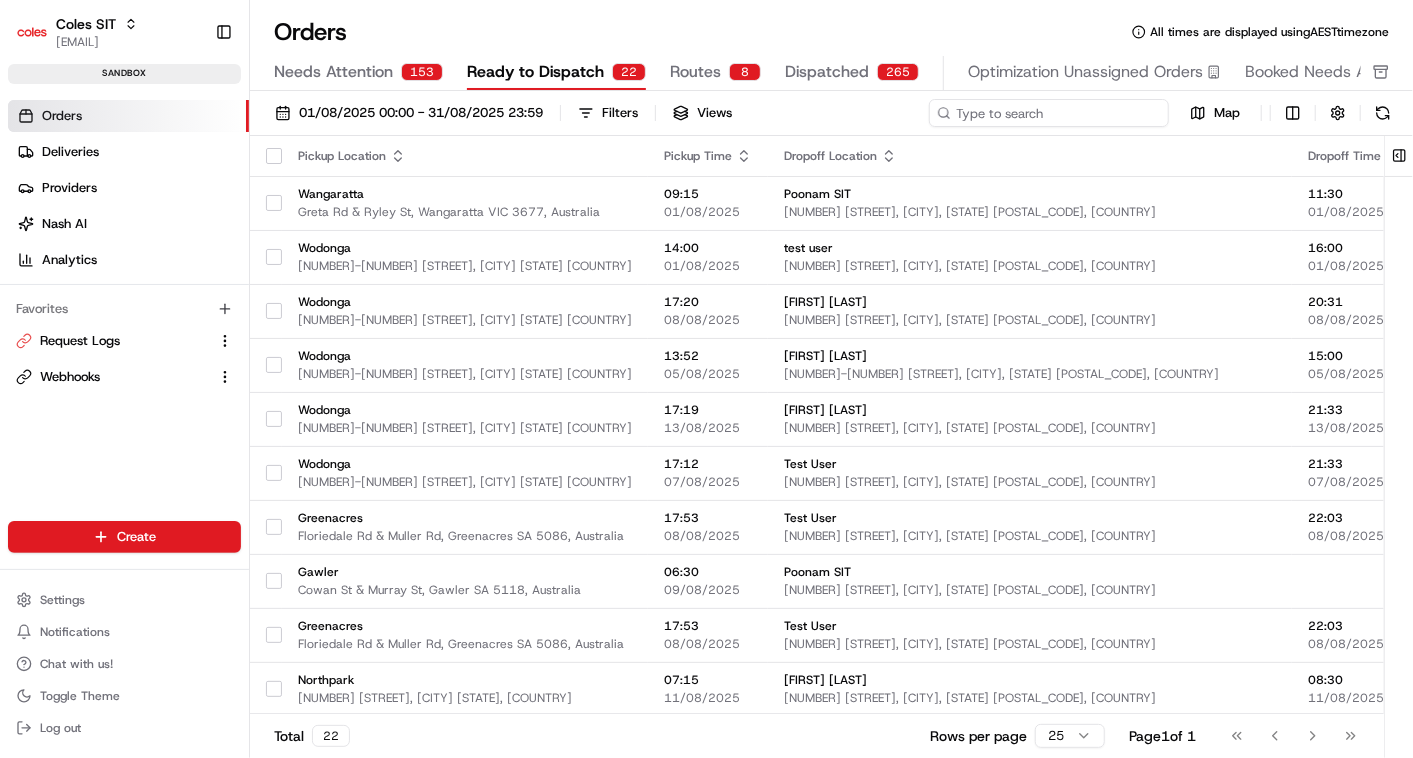 paste on "[NUMBER]" 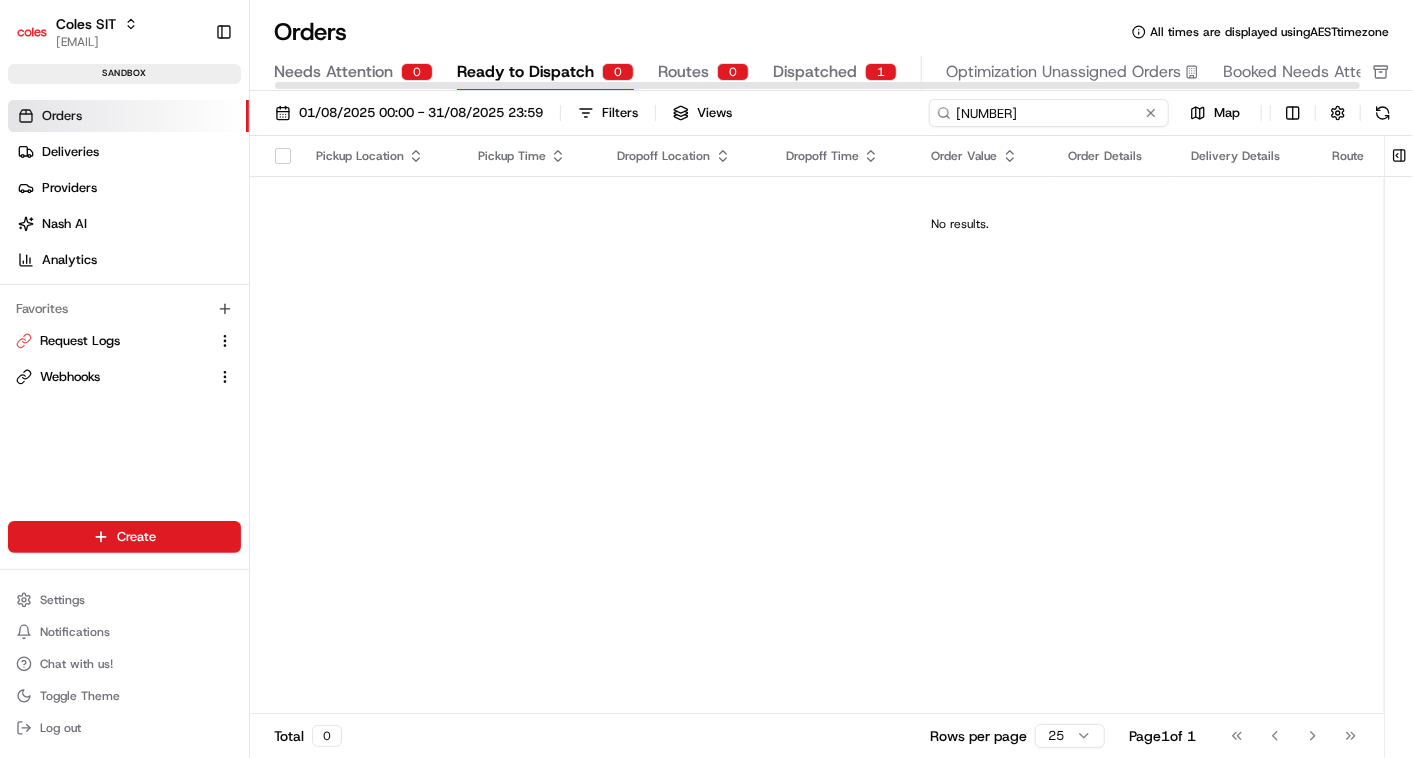 type on "[NUMBER]" 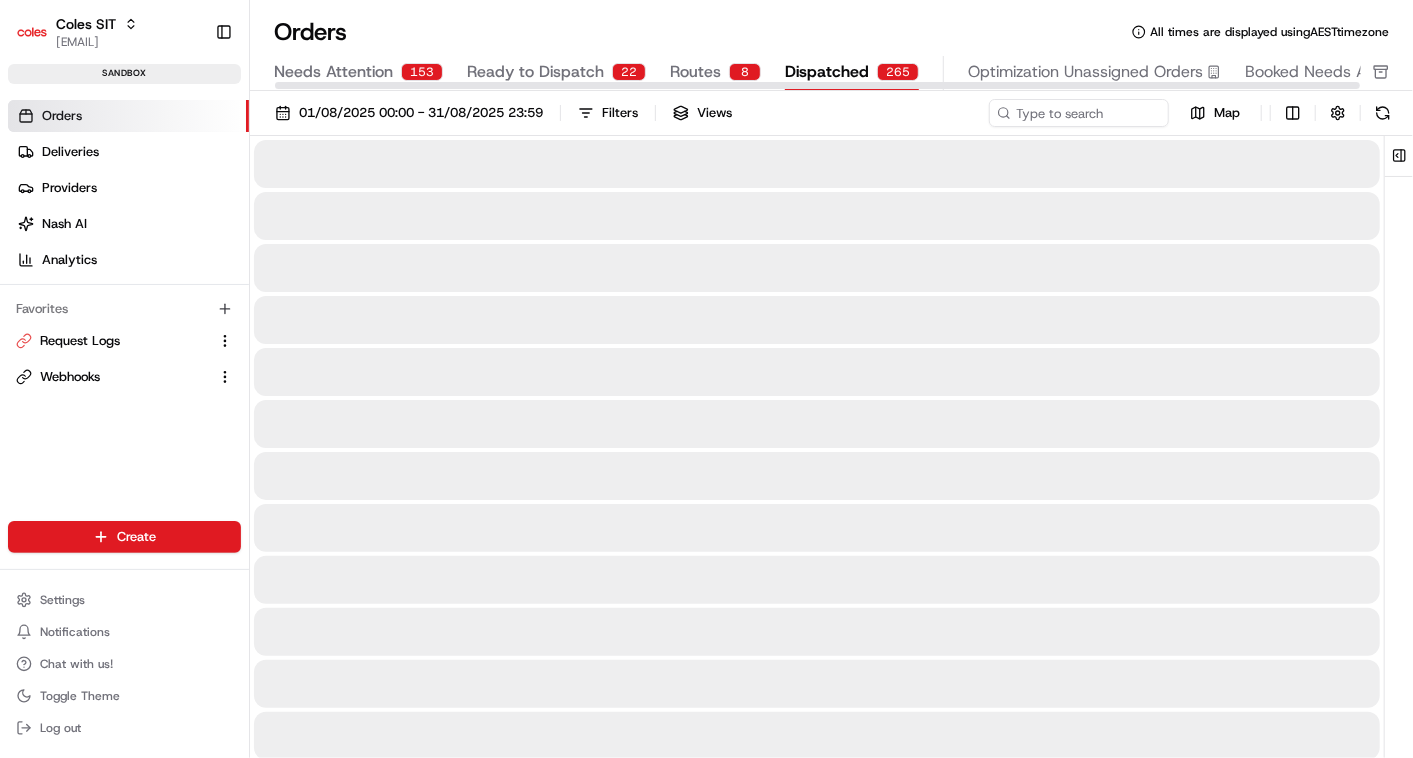 click on "Dispatched" at bounding box center (827, 72) 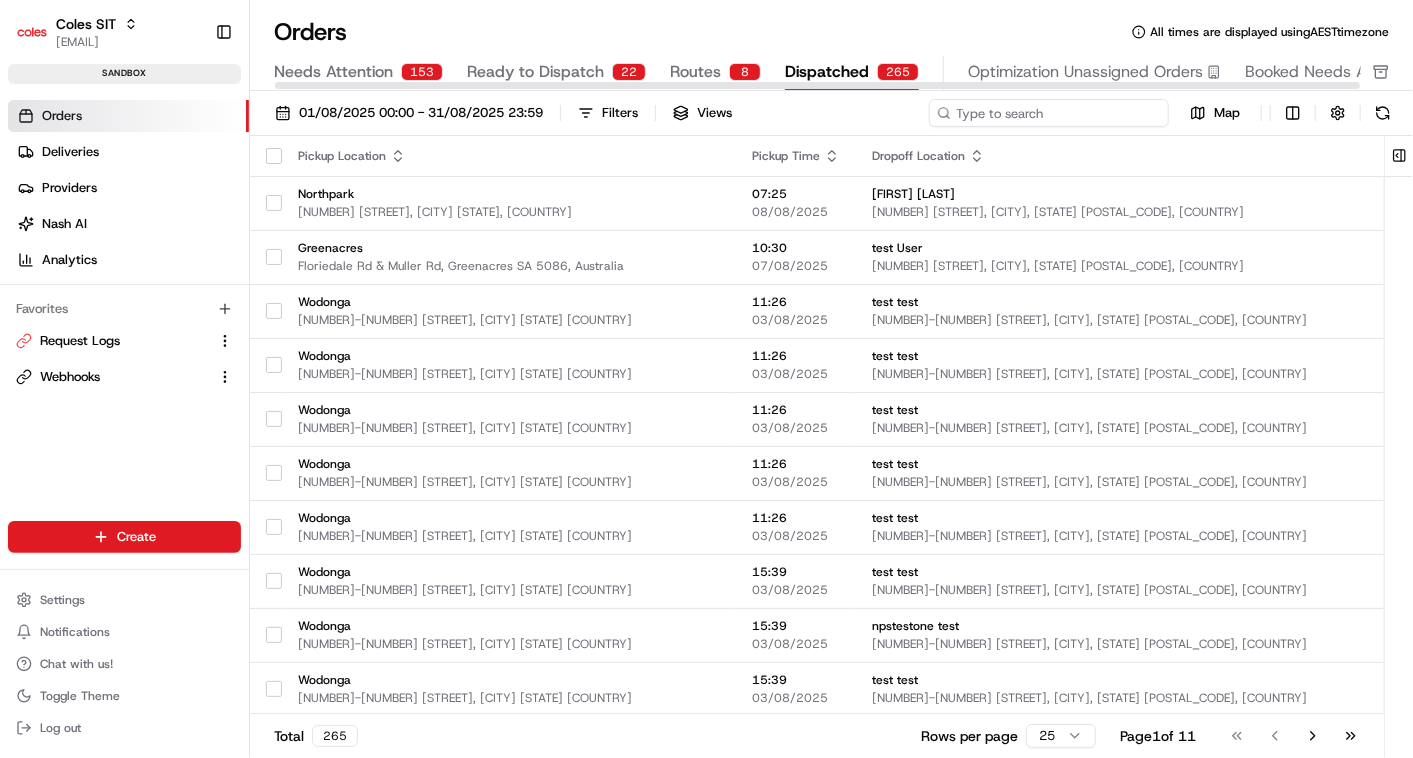 click at bounding box center [1049, 113] 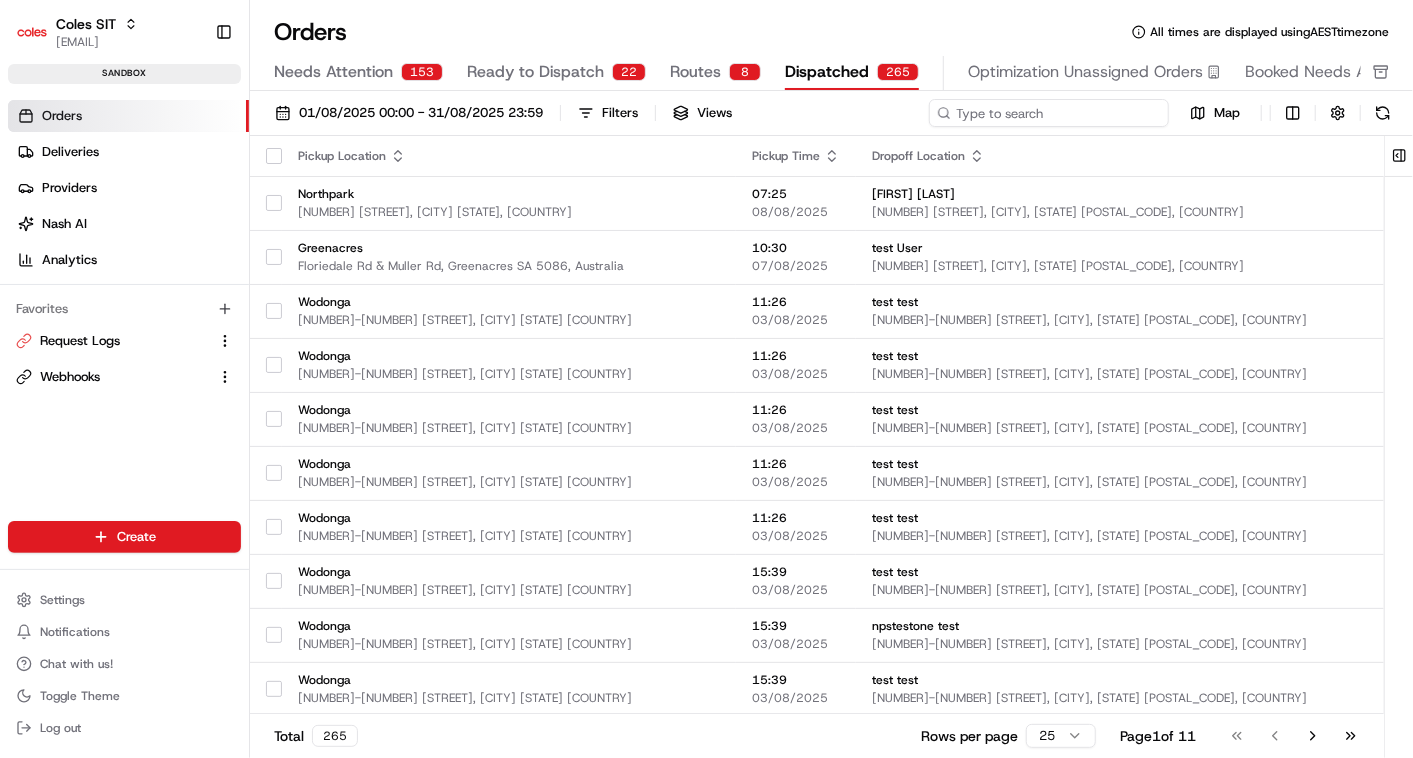 paste on "[NUMBER]" 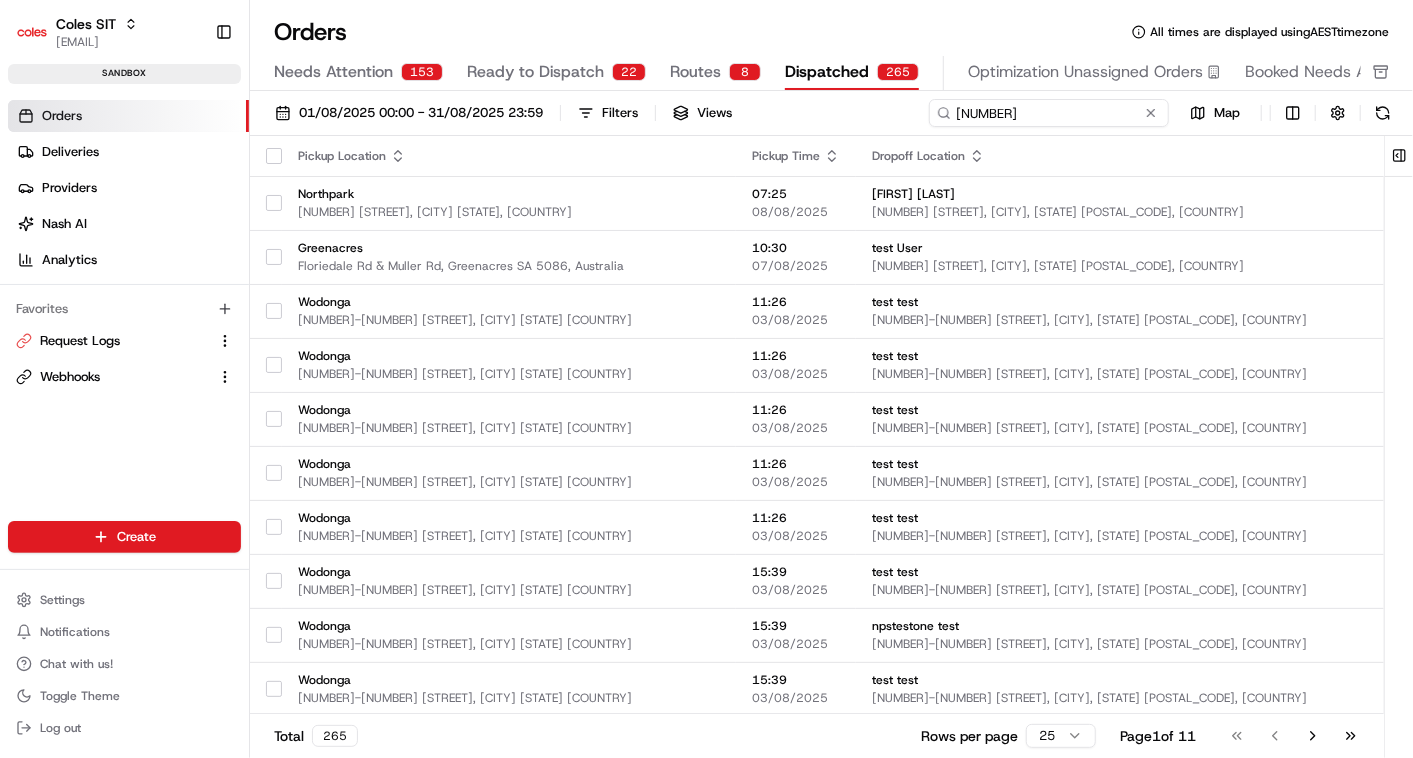 type on "[NUMBER]" 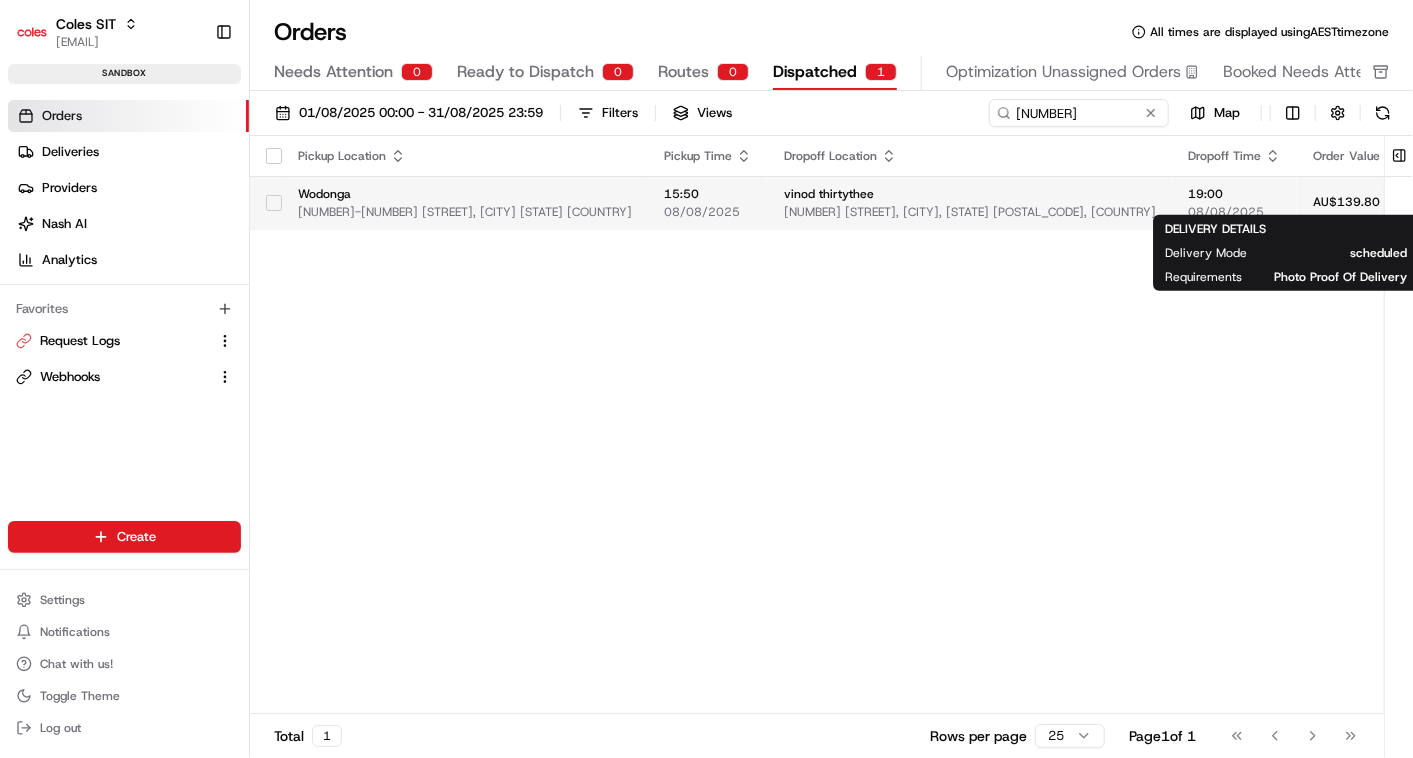 click on "View Job" at bounding box center (1611, 203) 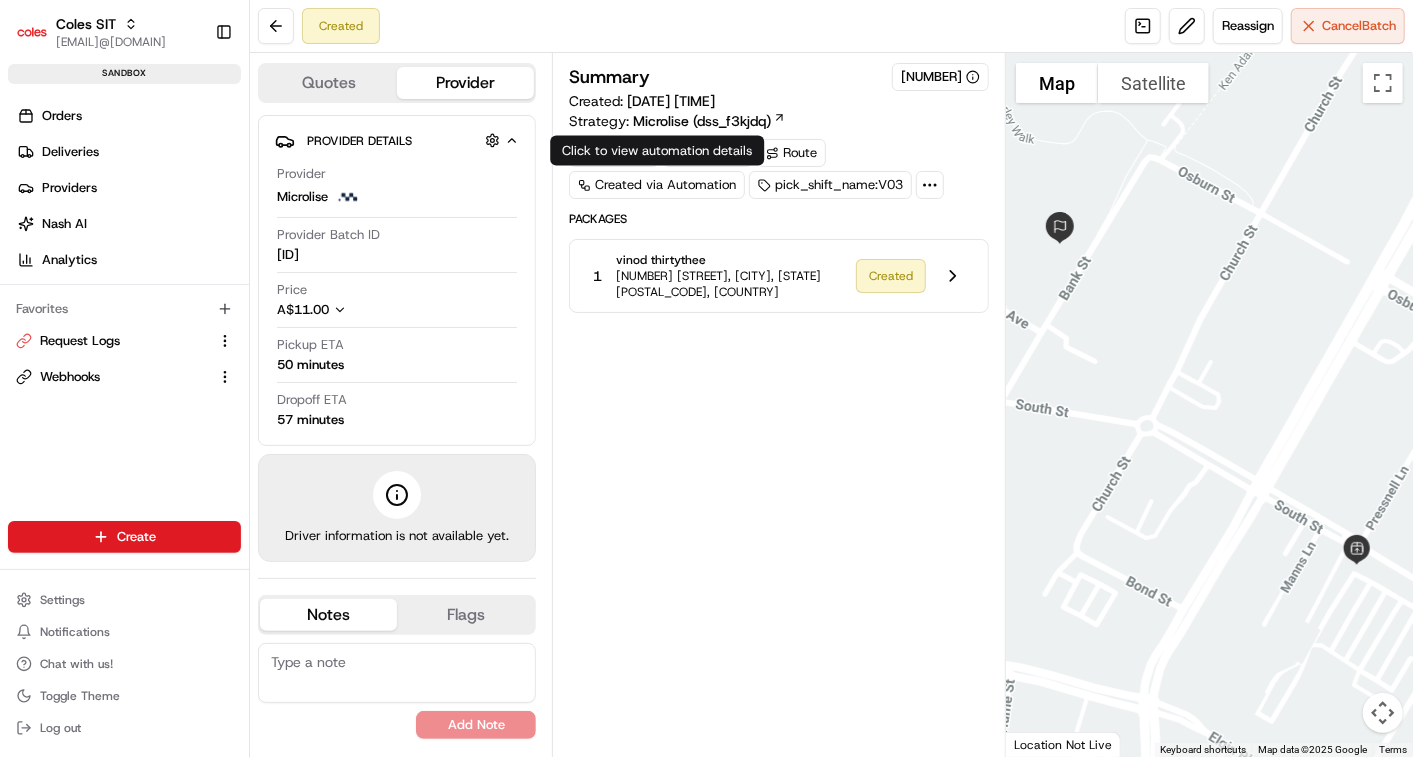 scroll, scrollTop: 0, scrollLeft: 0, axis: both 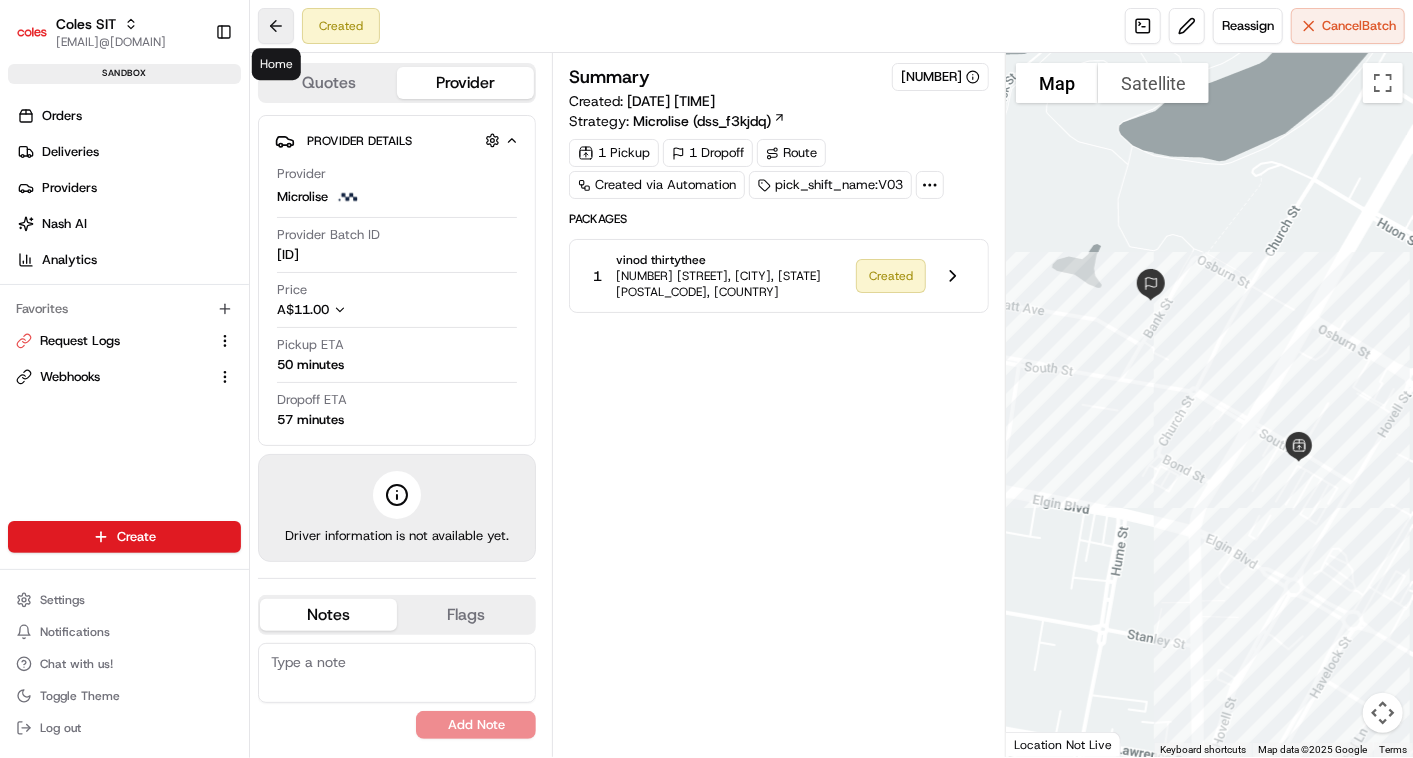 click at bounding box center [276, 26] 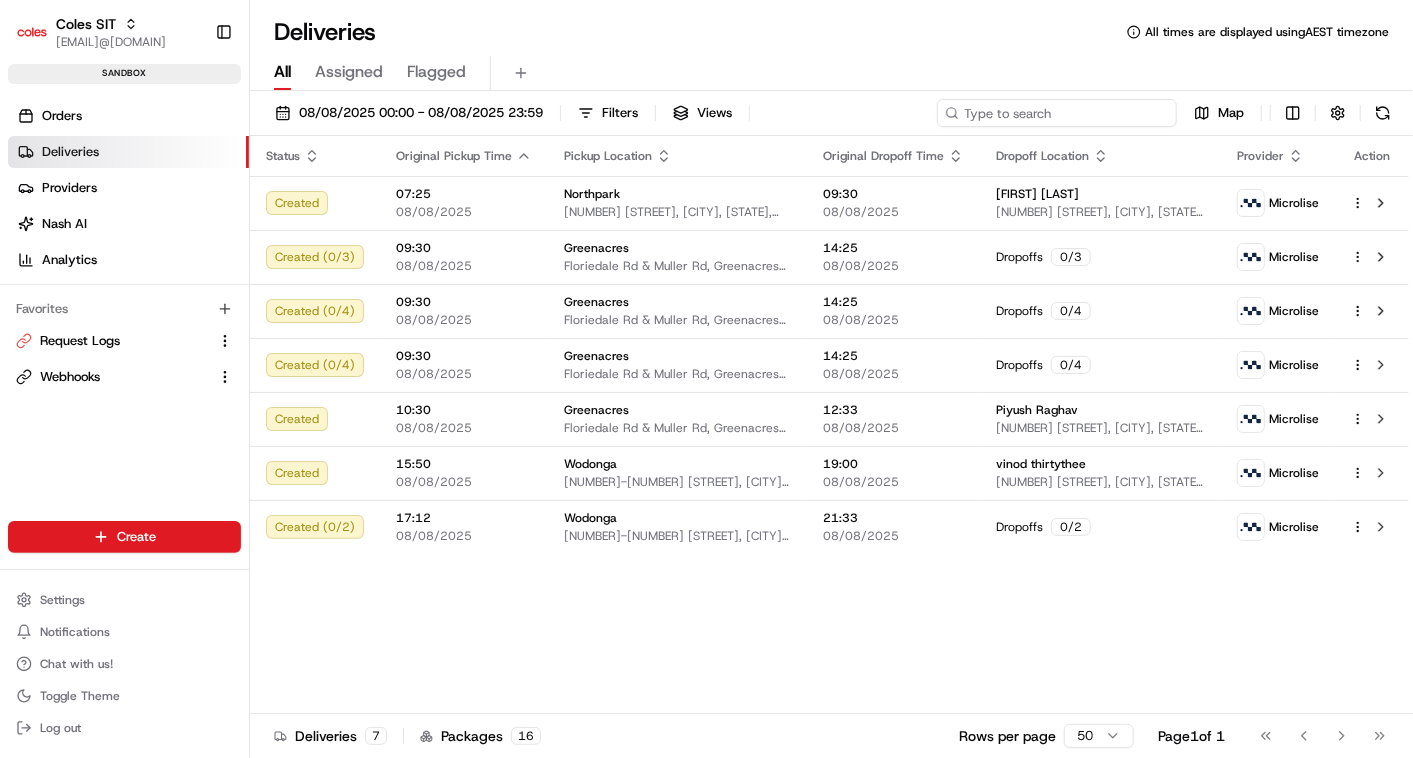 click at bounding box center (1057, 113) 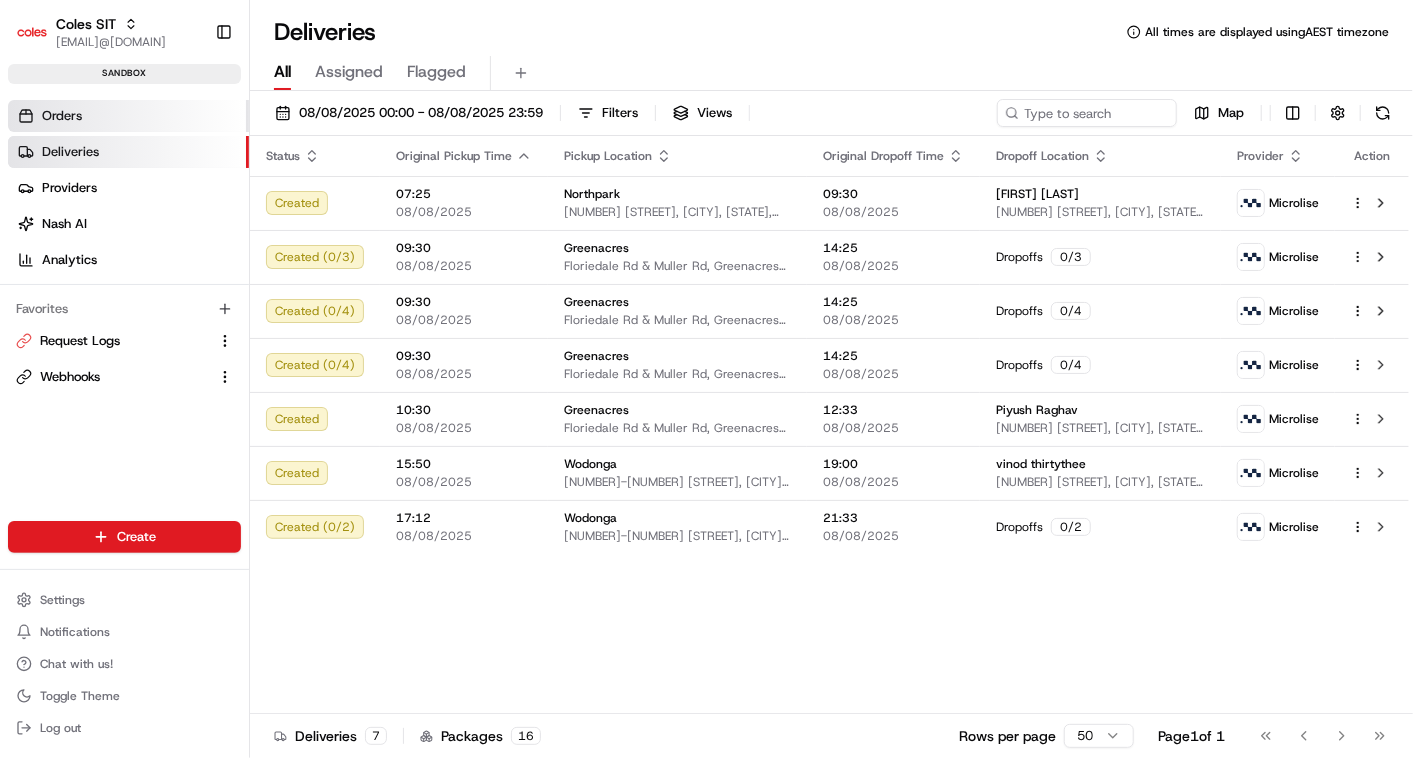 click on "Orders" at bounding box center (128, 116) 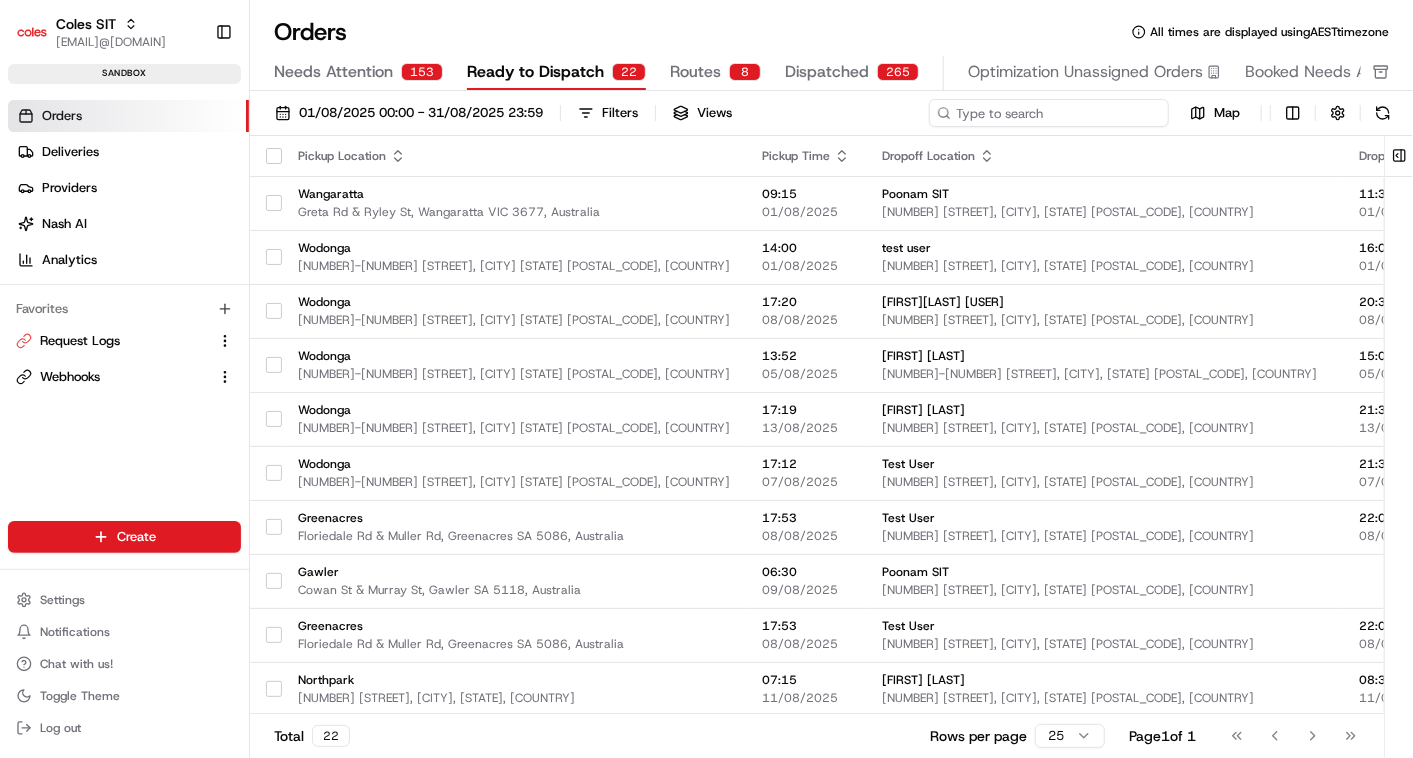 click at bounding box center (1049, 113) 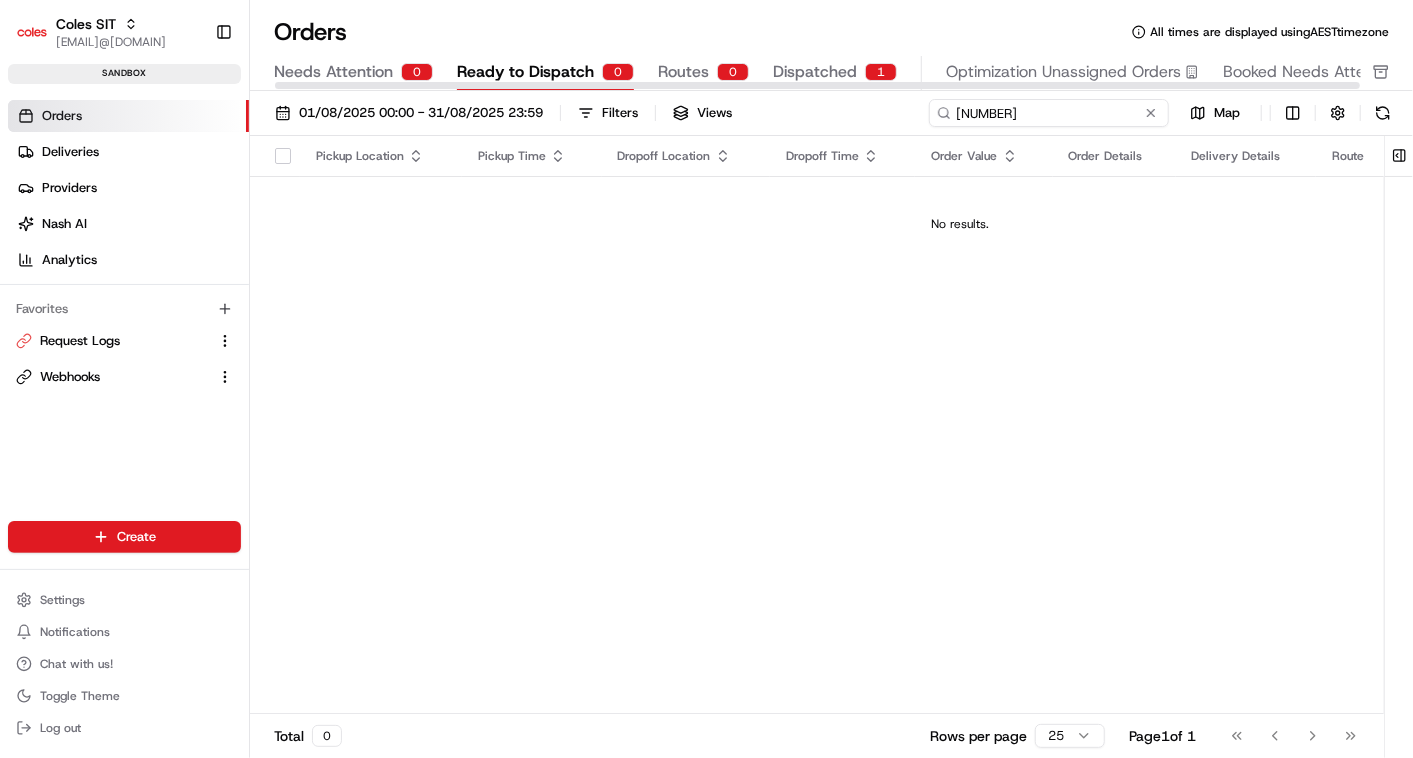 type on "[NUMBER]" 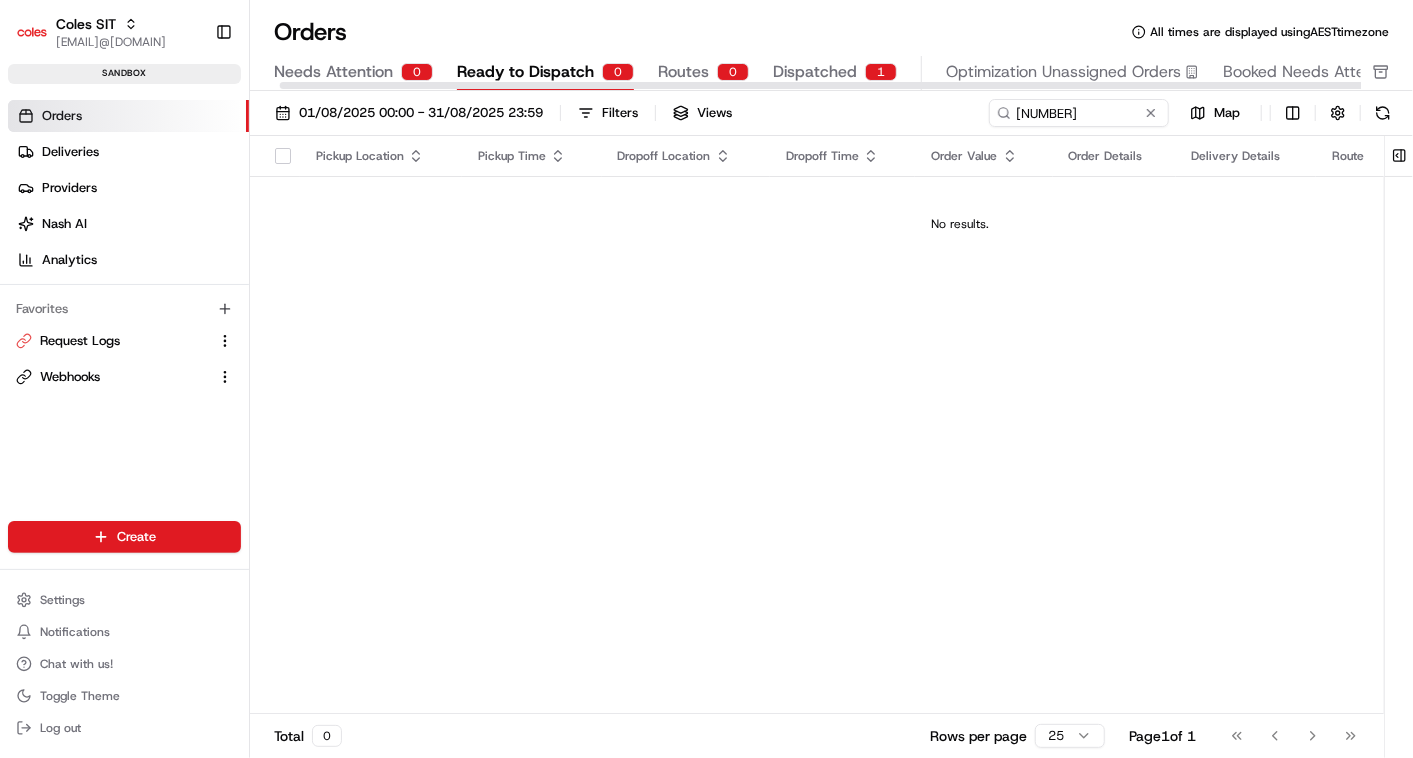 scroll, scrollTop: 0, scrollLeft: 9, axis: horizontal 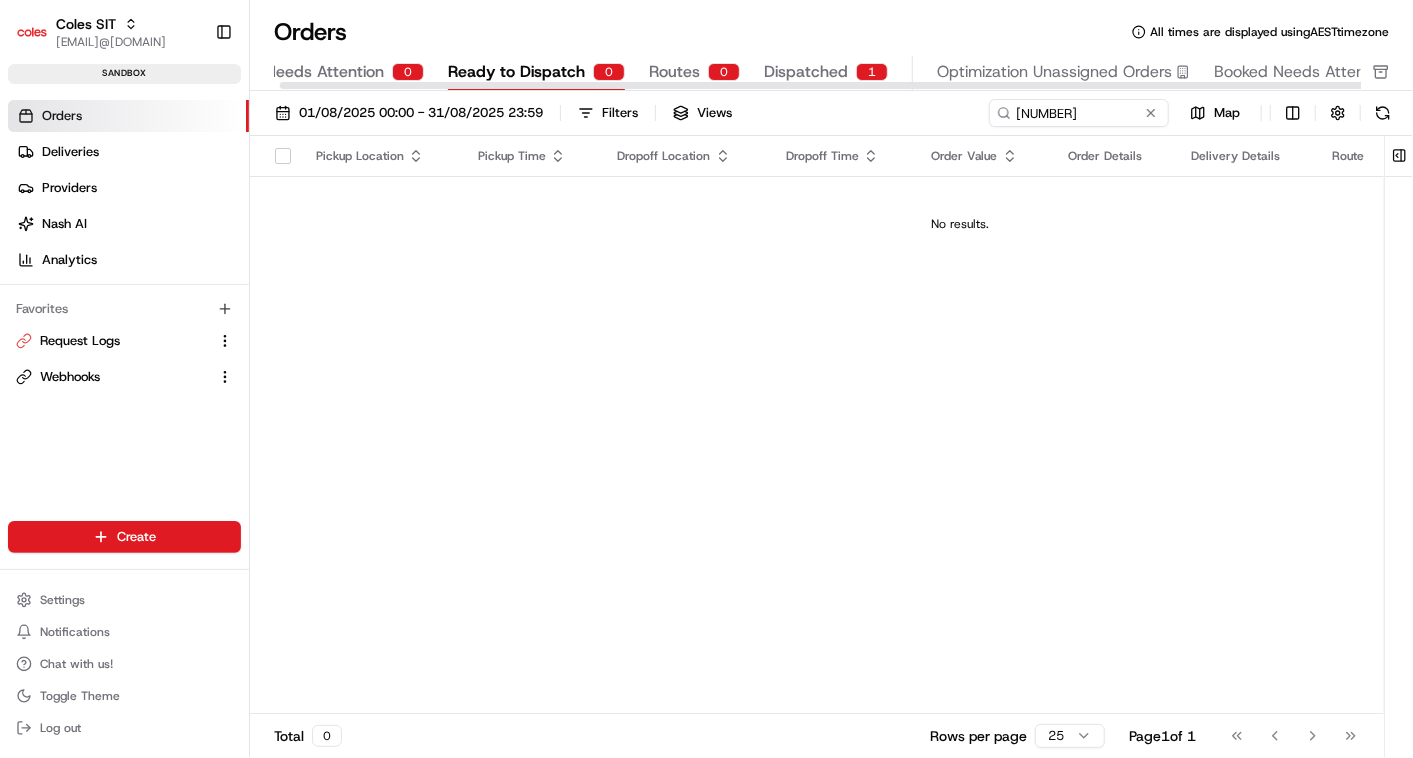 drag, startPoint x: 817, startPoint y: 85, endPoint x: 825, endPoint y: 73, distance: 14.422205 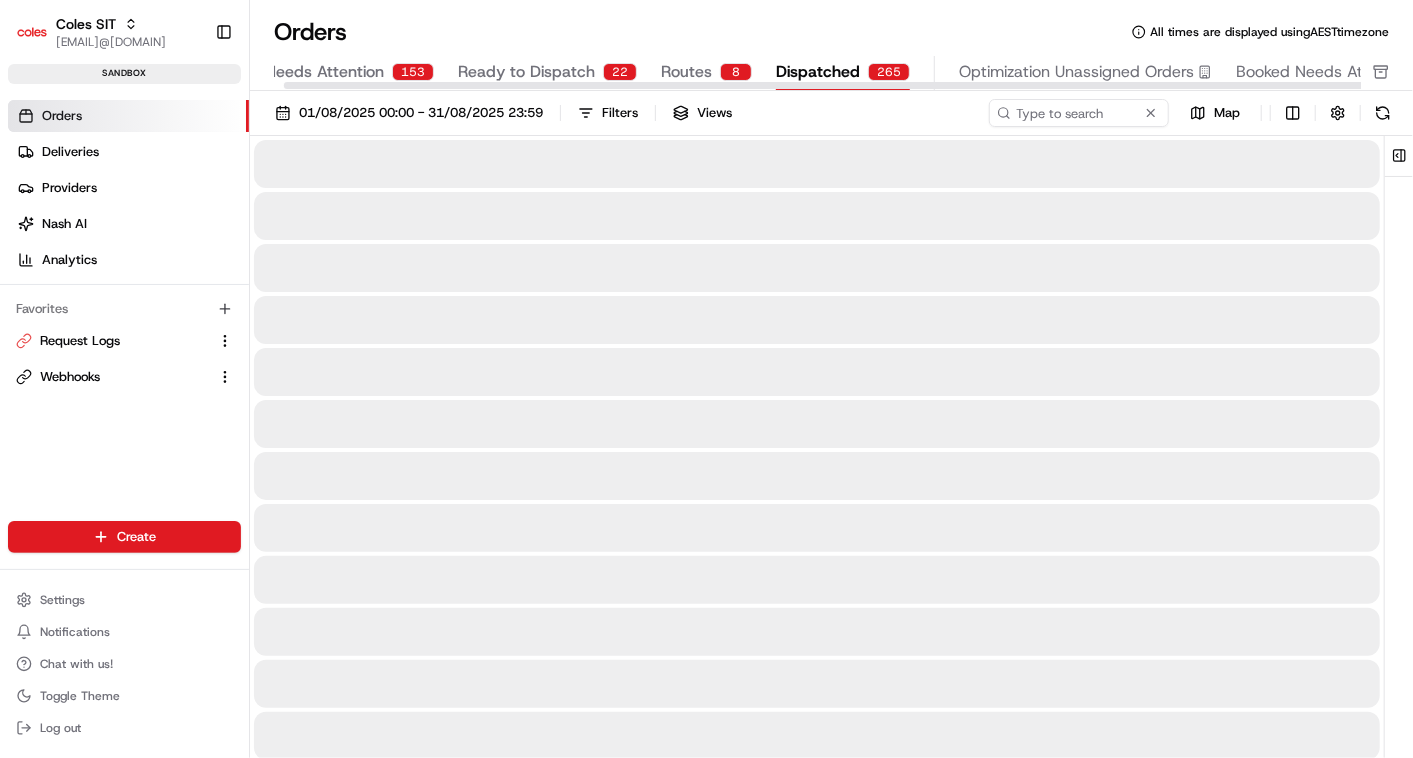 click on "Dispatched" at bounding box center (818, 72) 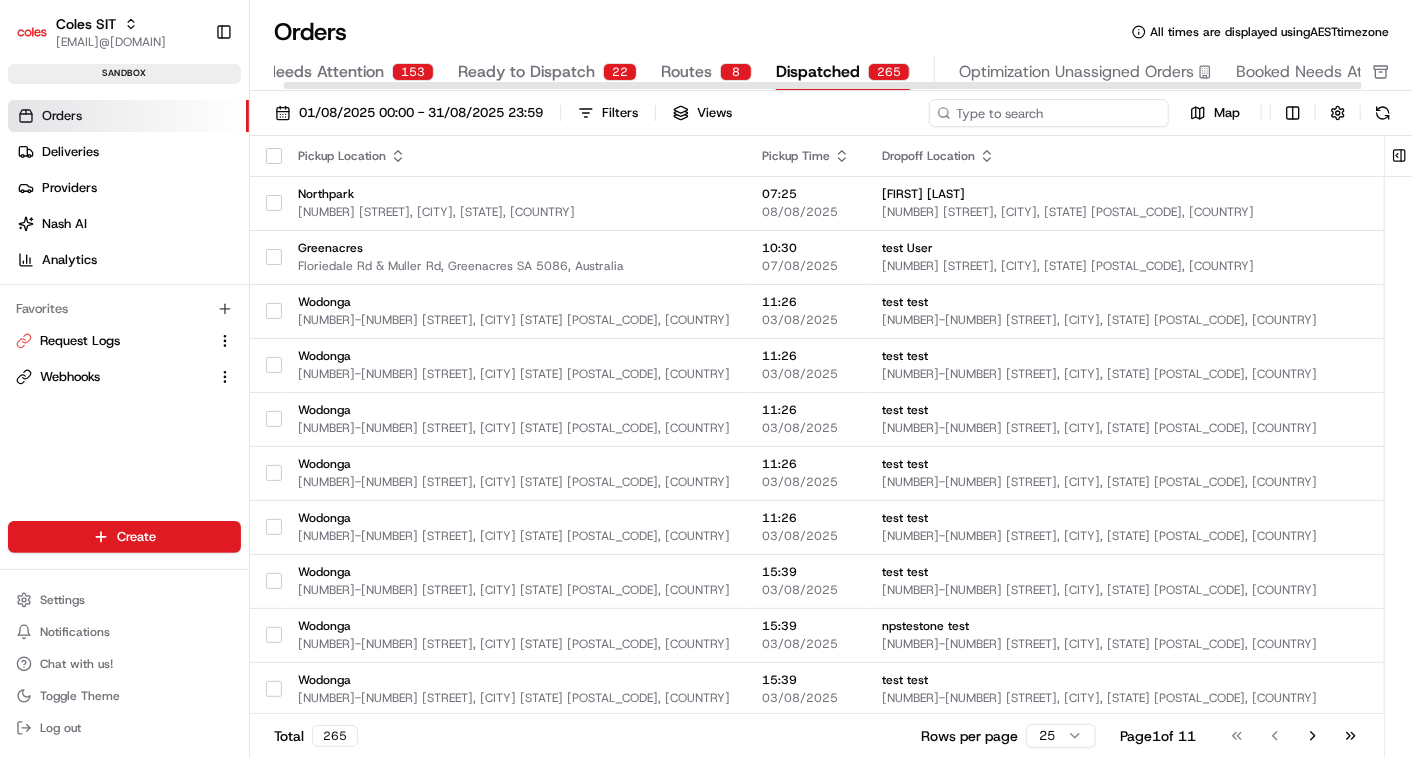 click at bounding box center (1049, 113) 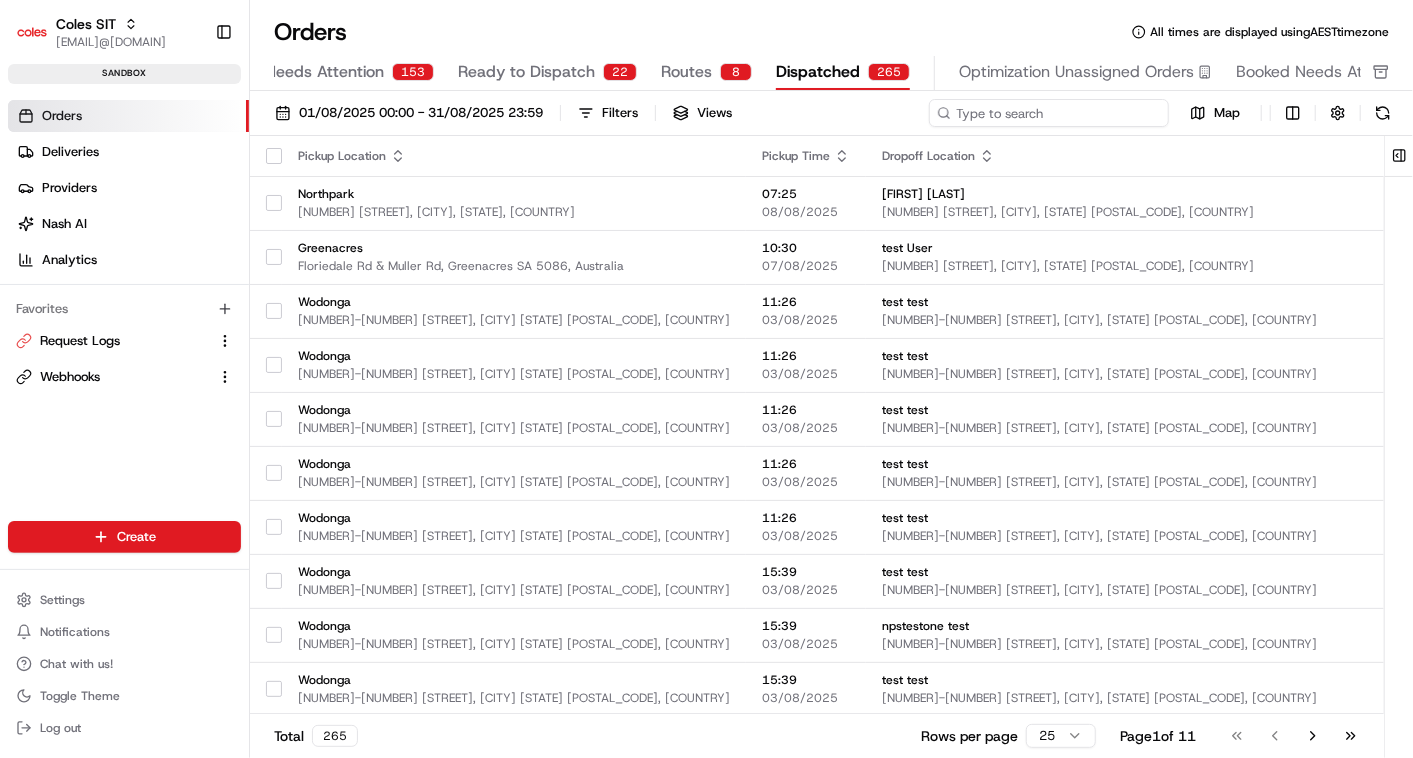 paste on "[NUMBER]" 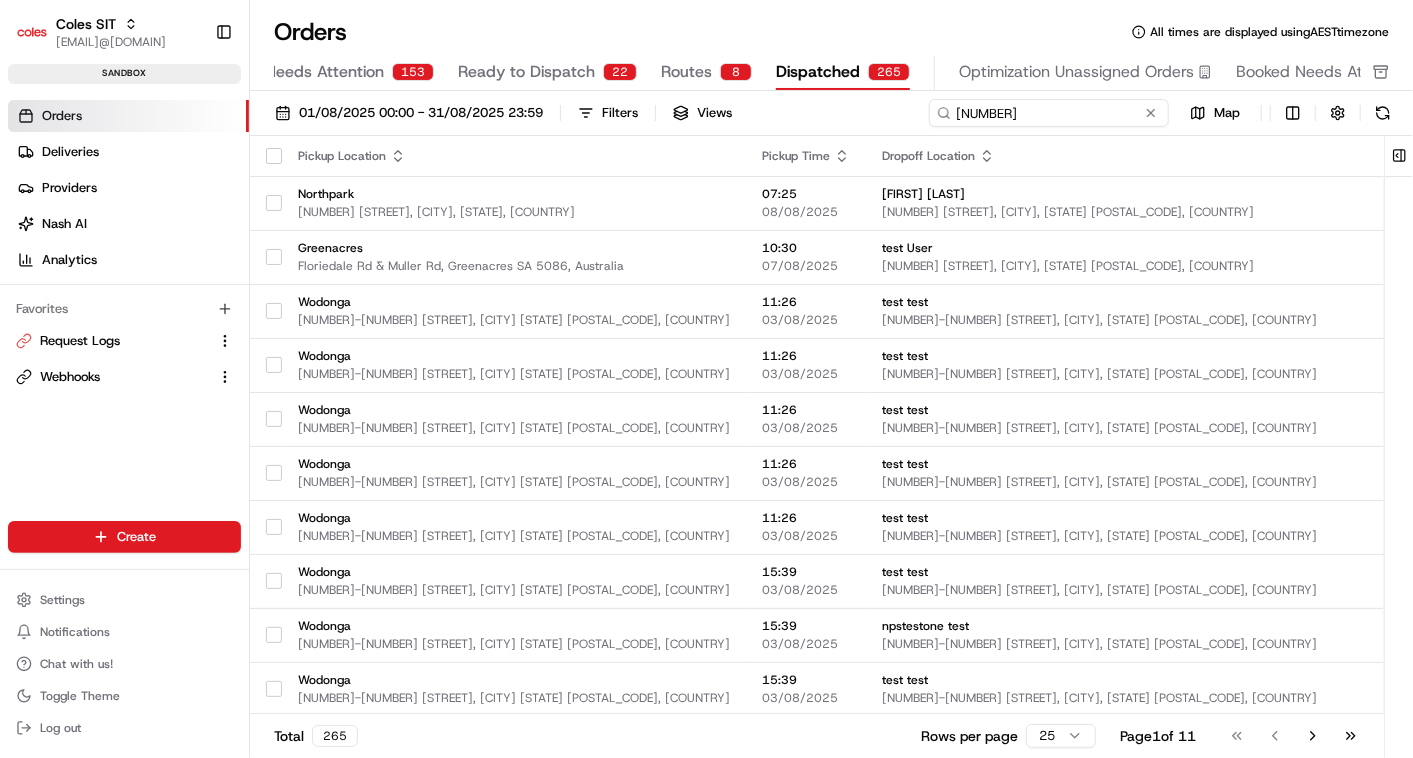 type on "[NUMBER]" 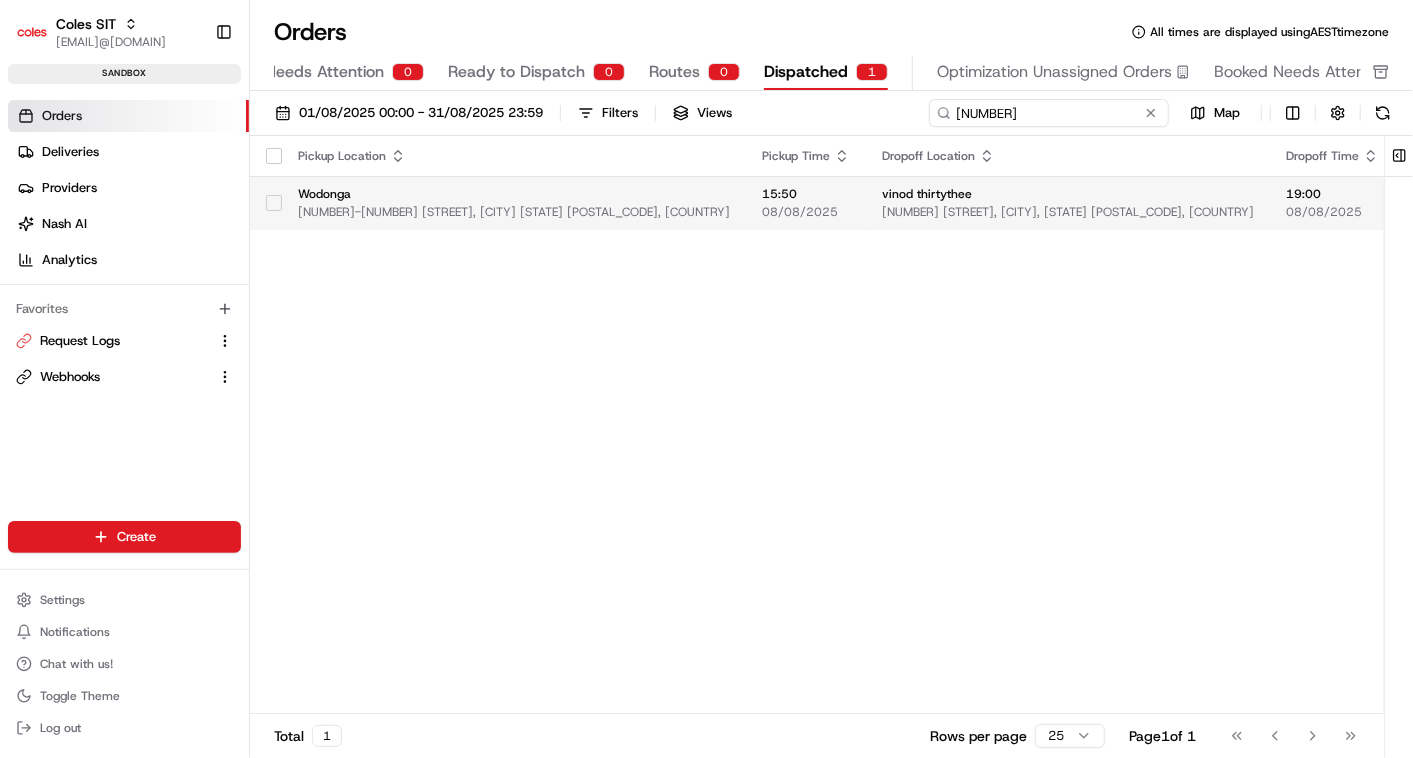 scroll, scrollTop: 0, scrollLeft: 246, axis: horizontal 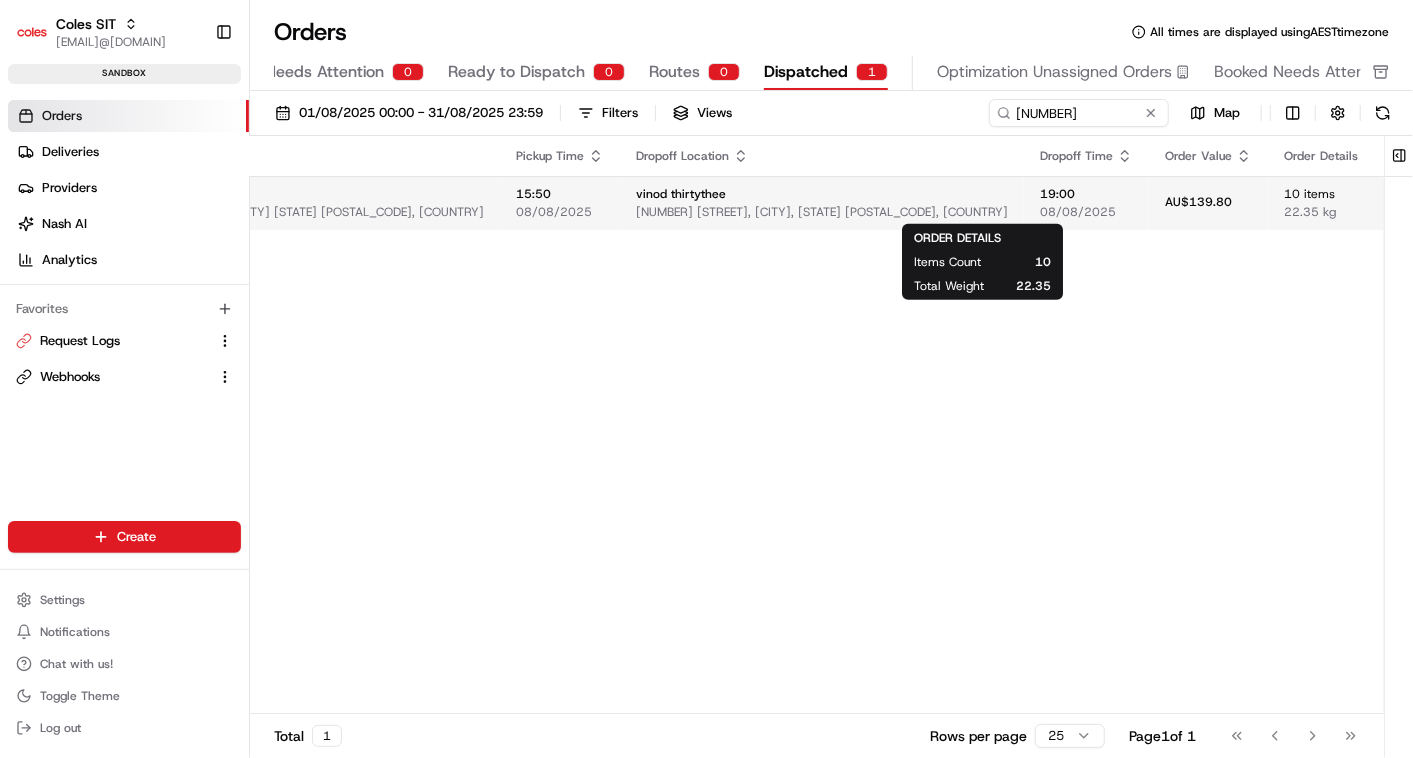 click on "22.35 kg" at bounding box center (1334, 212) 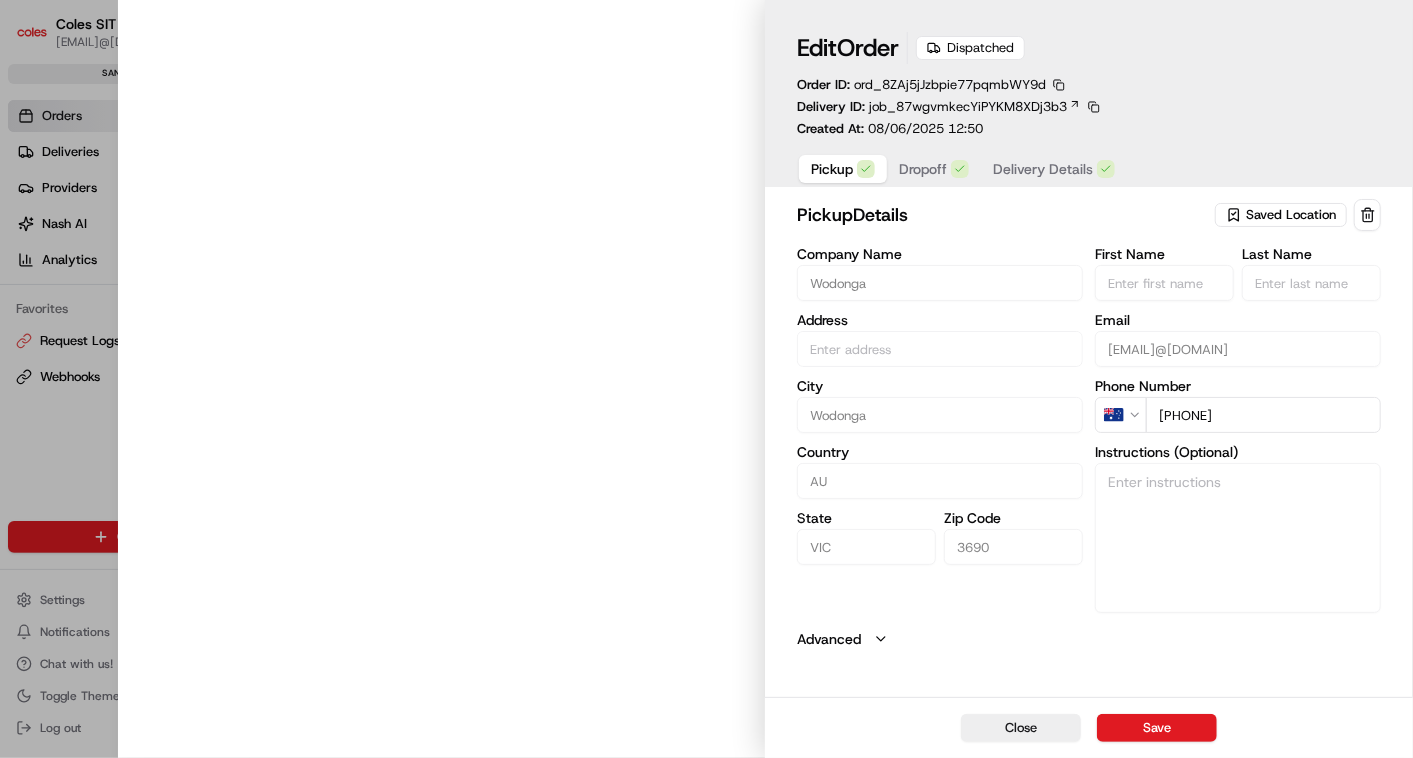 type on "[NUMBER]-[NUMBER] [STREET], [CITY] [STATE] [POSTAL_CODE], [COUNTRY]" 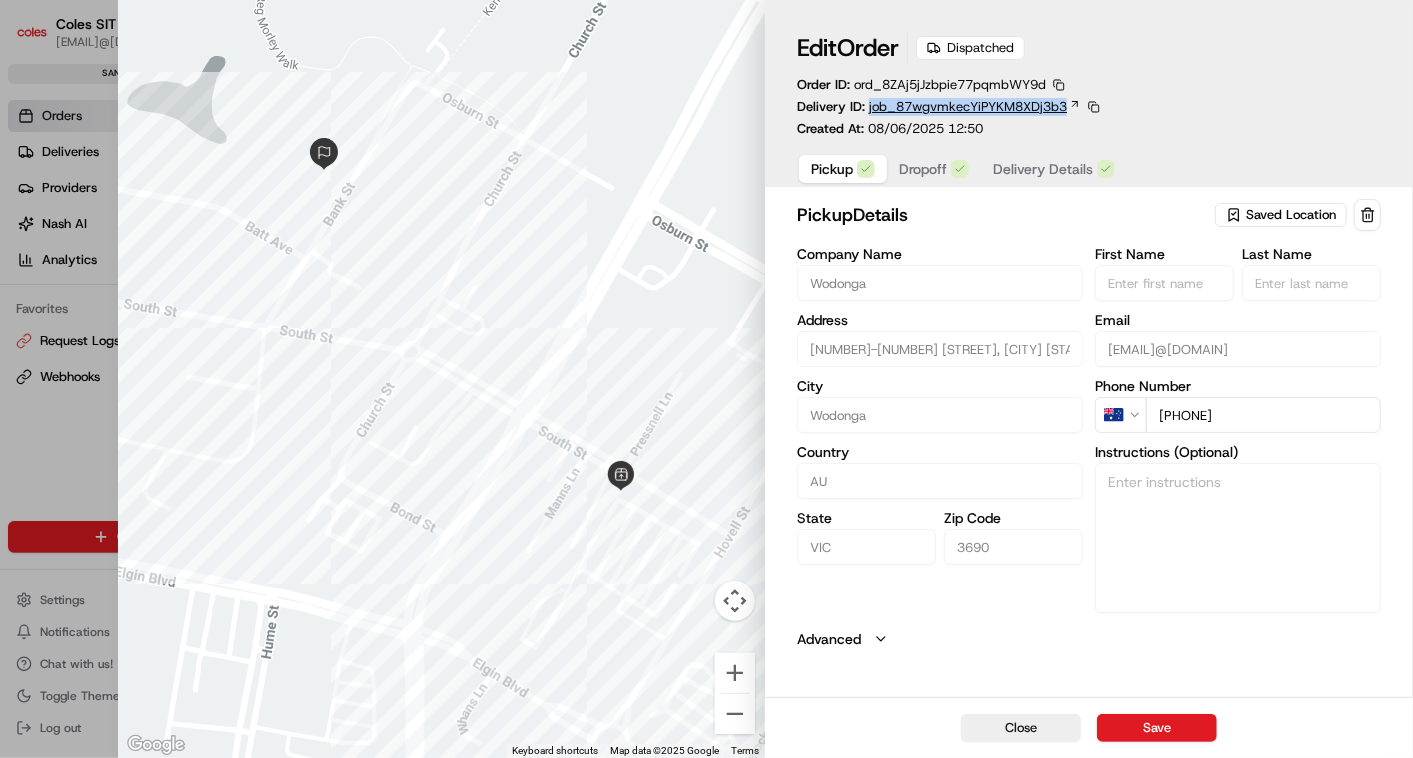 drag, startPoint x: 864, startPoint y: 101, endPoint x: 1065, endPoint y: 108, distance: 201.12186 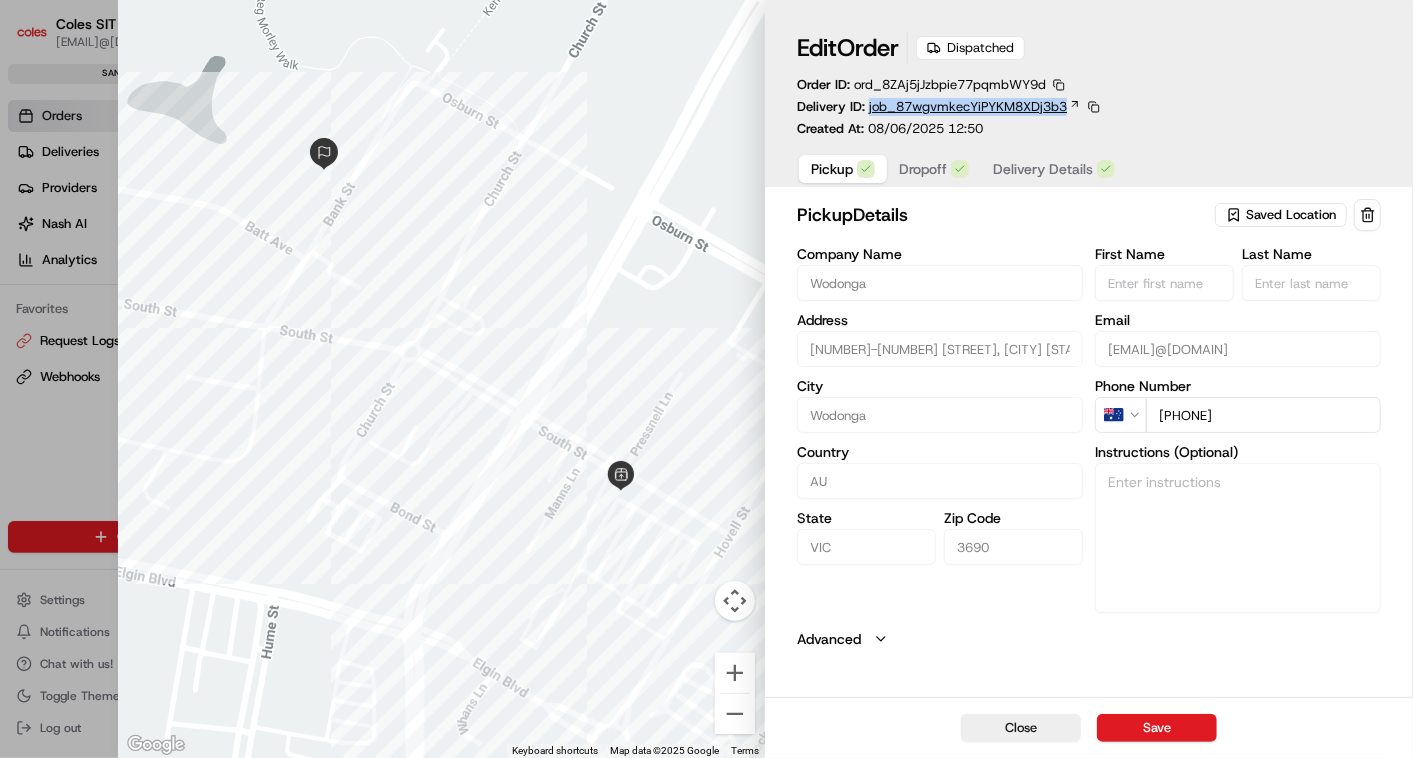 click on "Delivery ID:   job_87wgvmkecYiPYKM8XDj3b3" at bounding box center (950, 107) 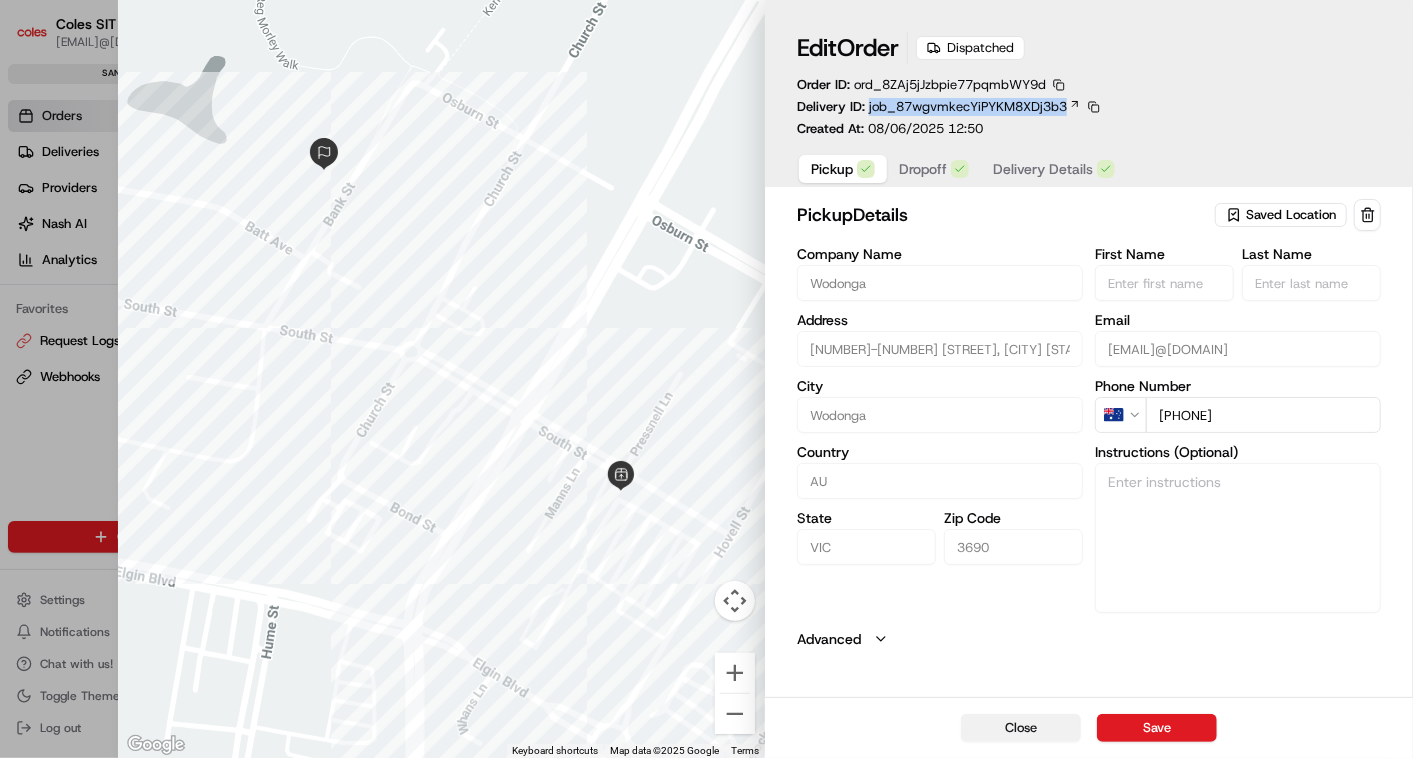 click on "Close" at bounding box center [1021, 728] 